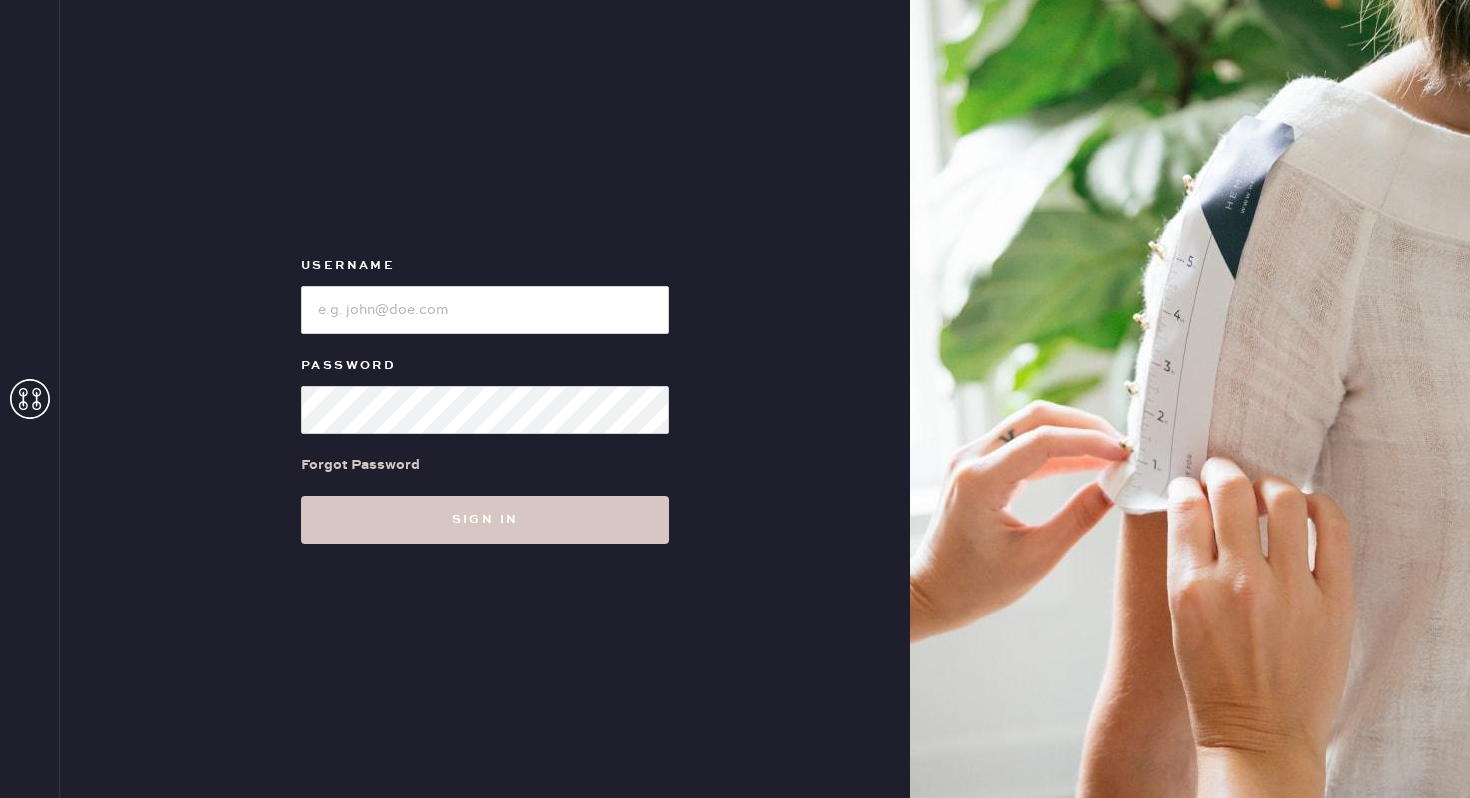 scroll, scrollTop: 0, scrollLeft: 0, axis: both 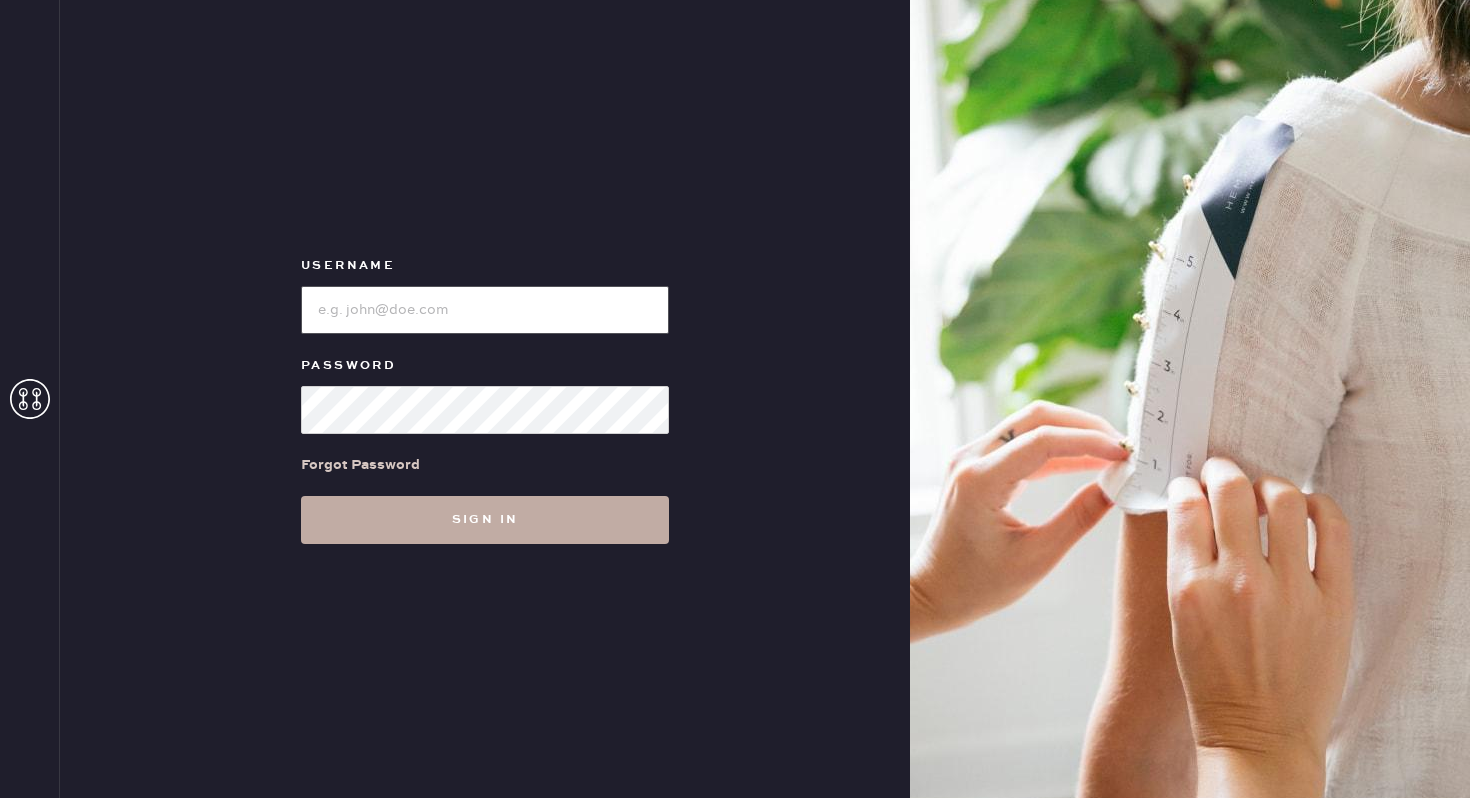 type on "[LAST]" 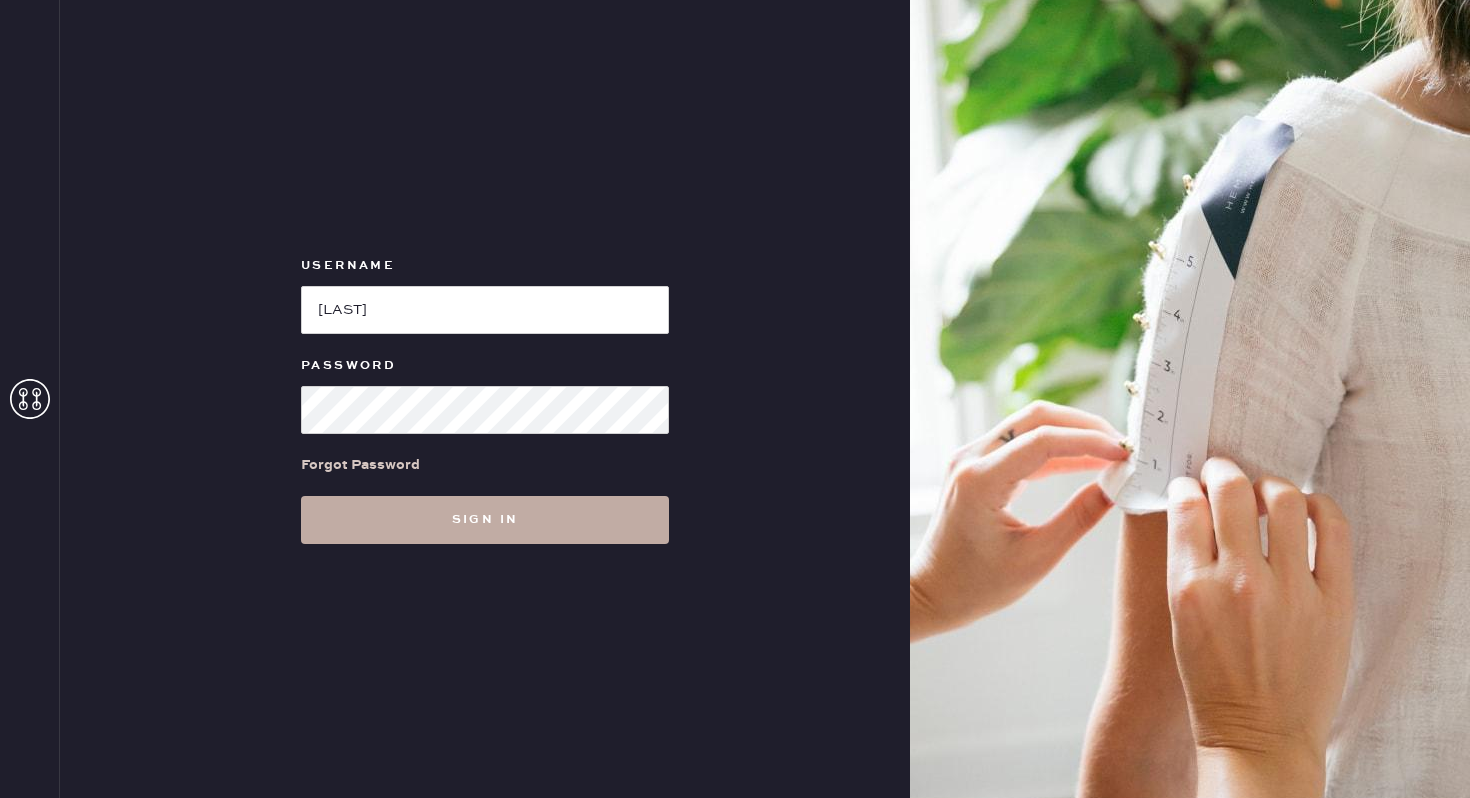 click on "Sign in" at bounding box center [485, 520] 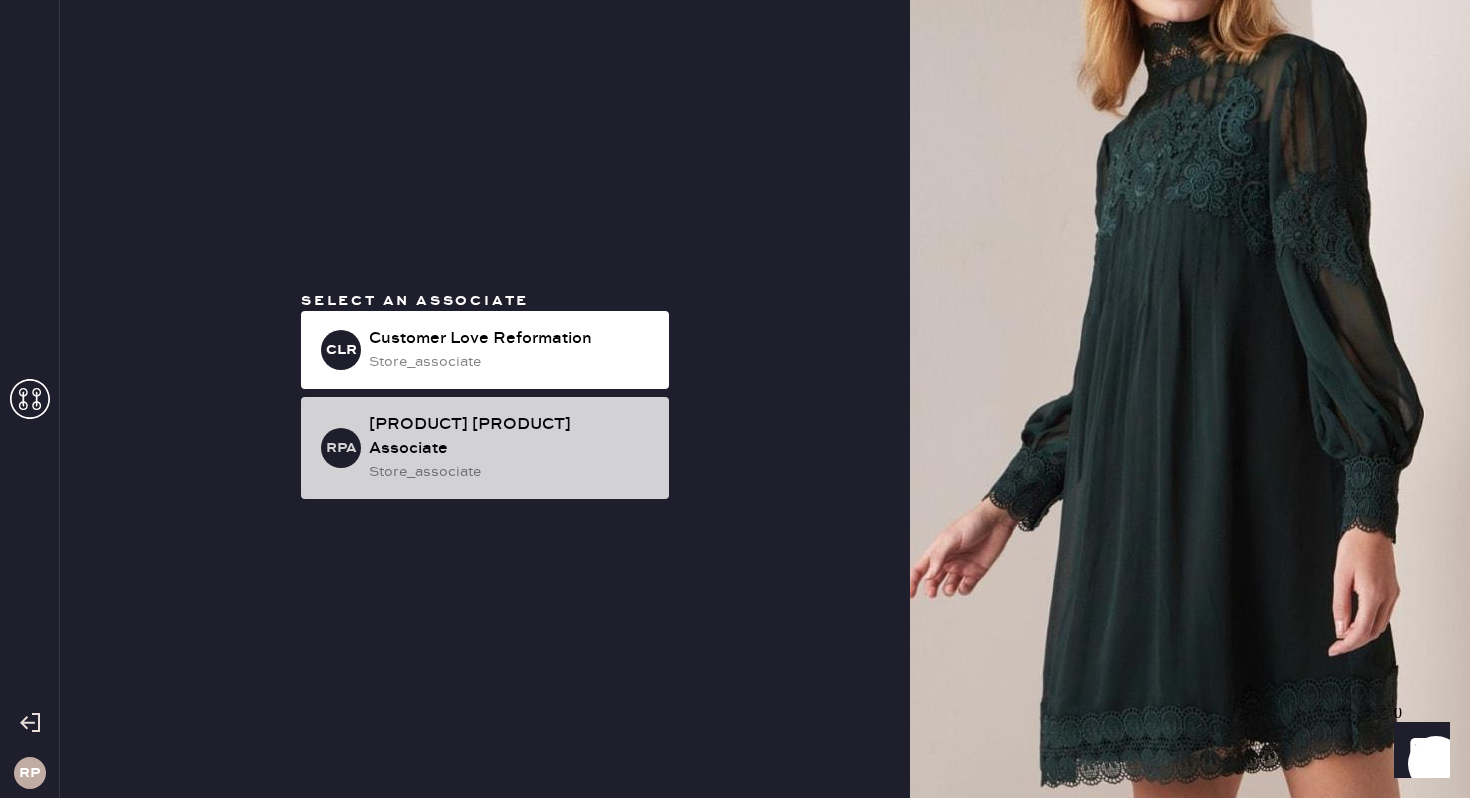 click on "RPA Reformation [LAST] Associate store_associate" at bounding box center (485, 448) 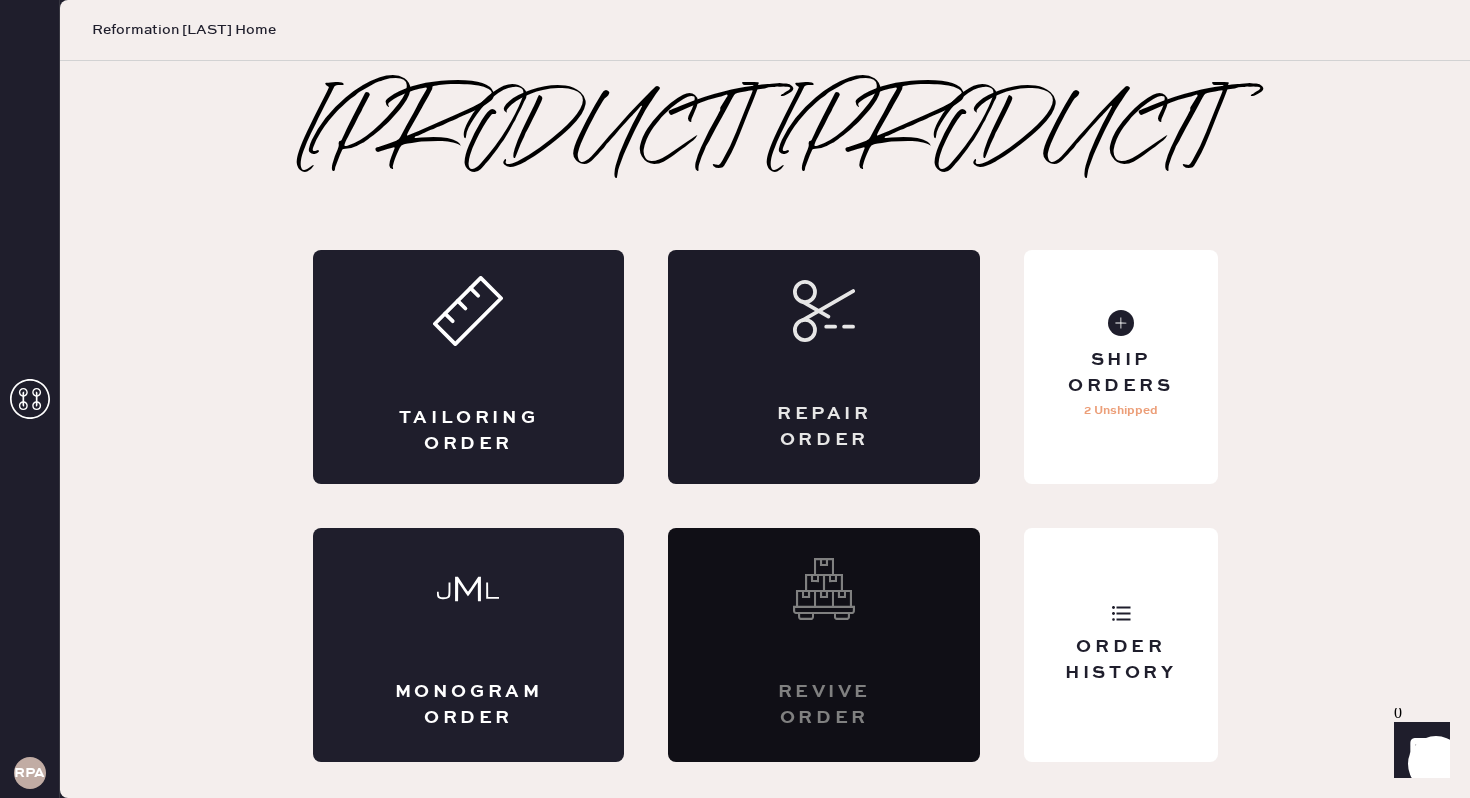 click on "Repair Order" at bounding box center [824, 367] 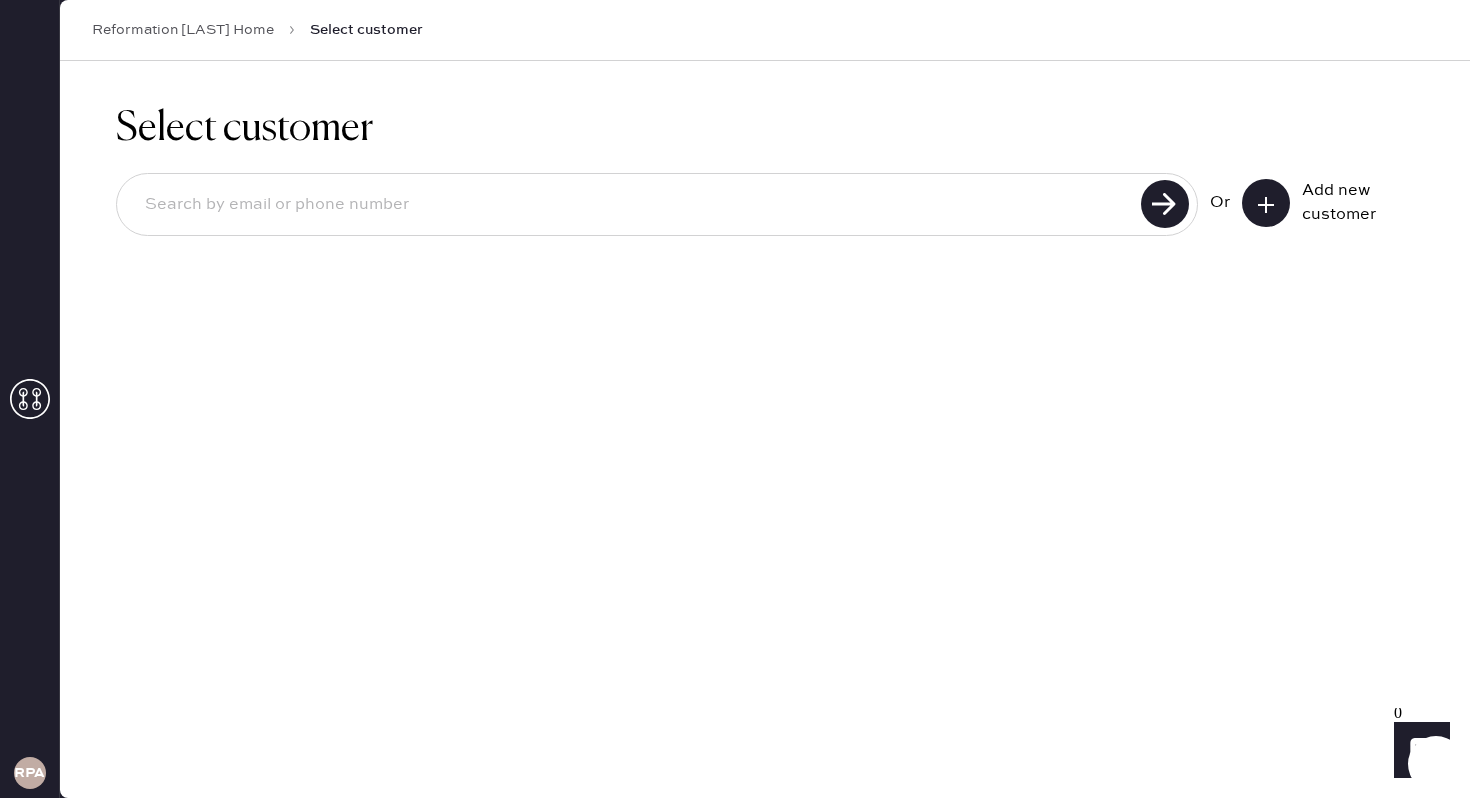 click at bounding box center [632, 205] 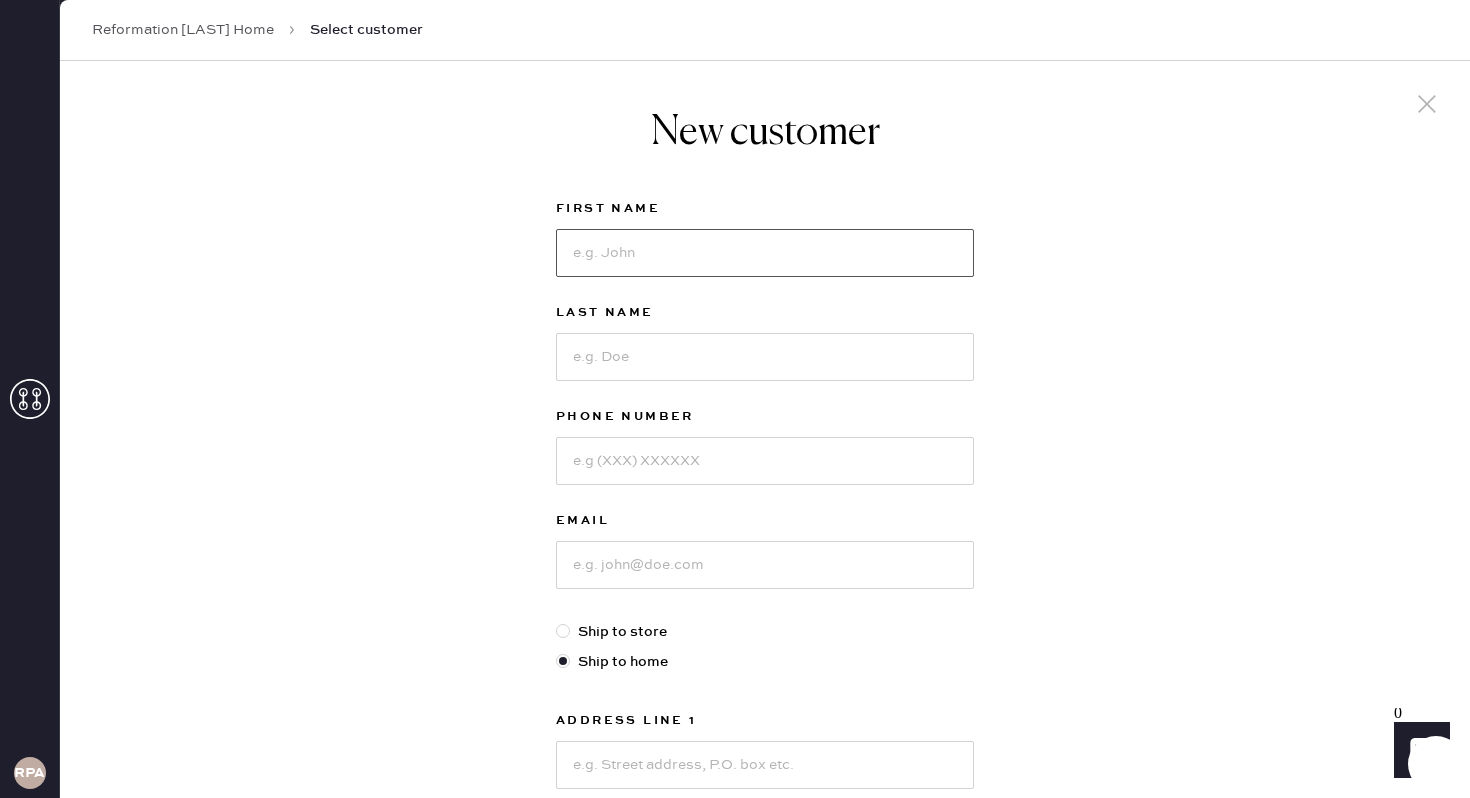 click at bounding box center [765, 253] 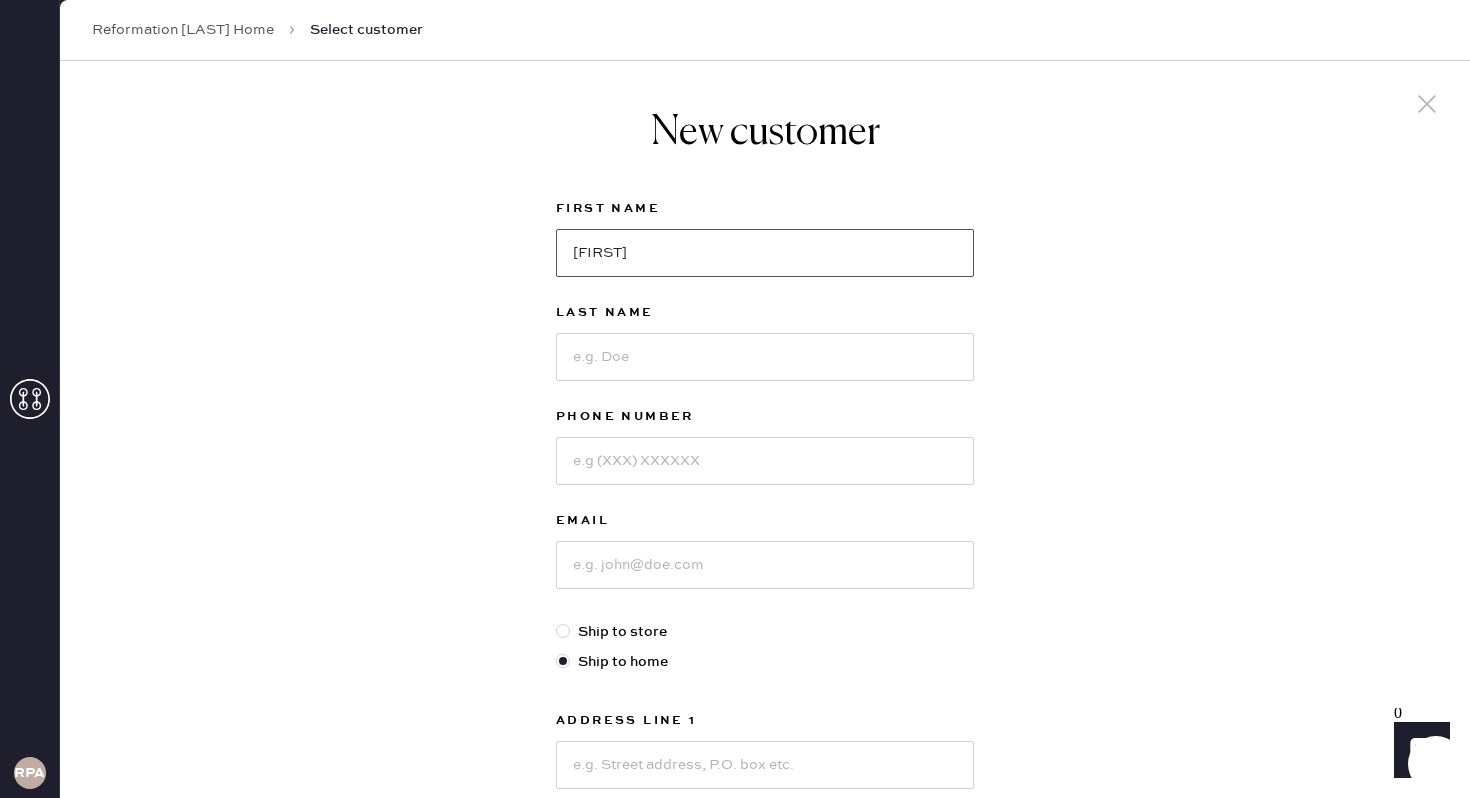 type on "[FIRST]" 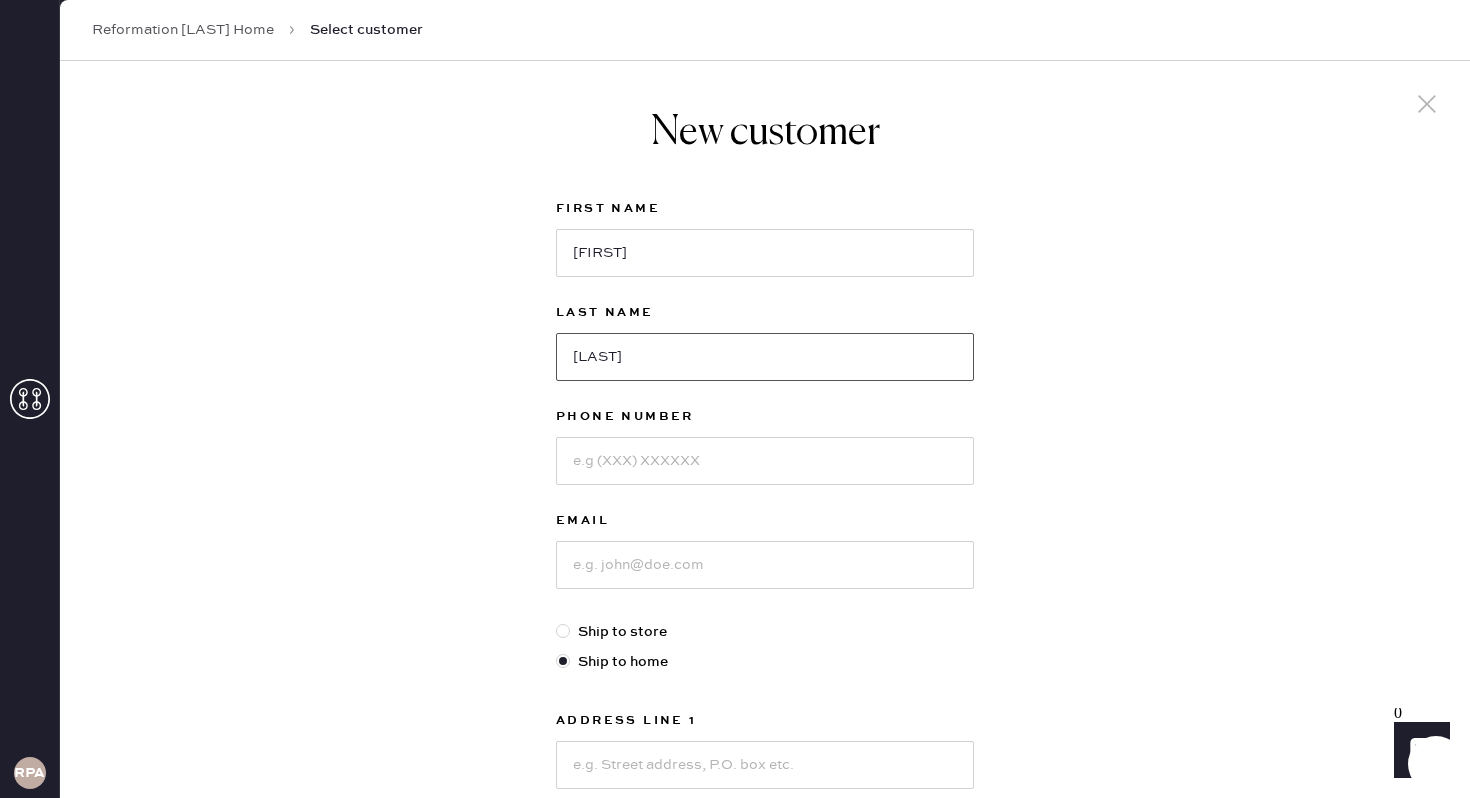 type on "[LAST]" 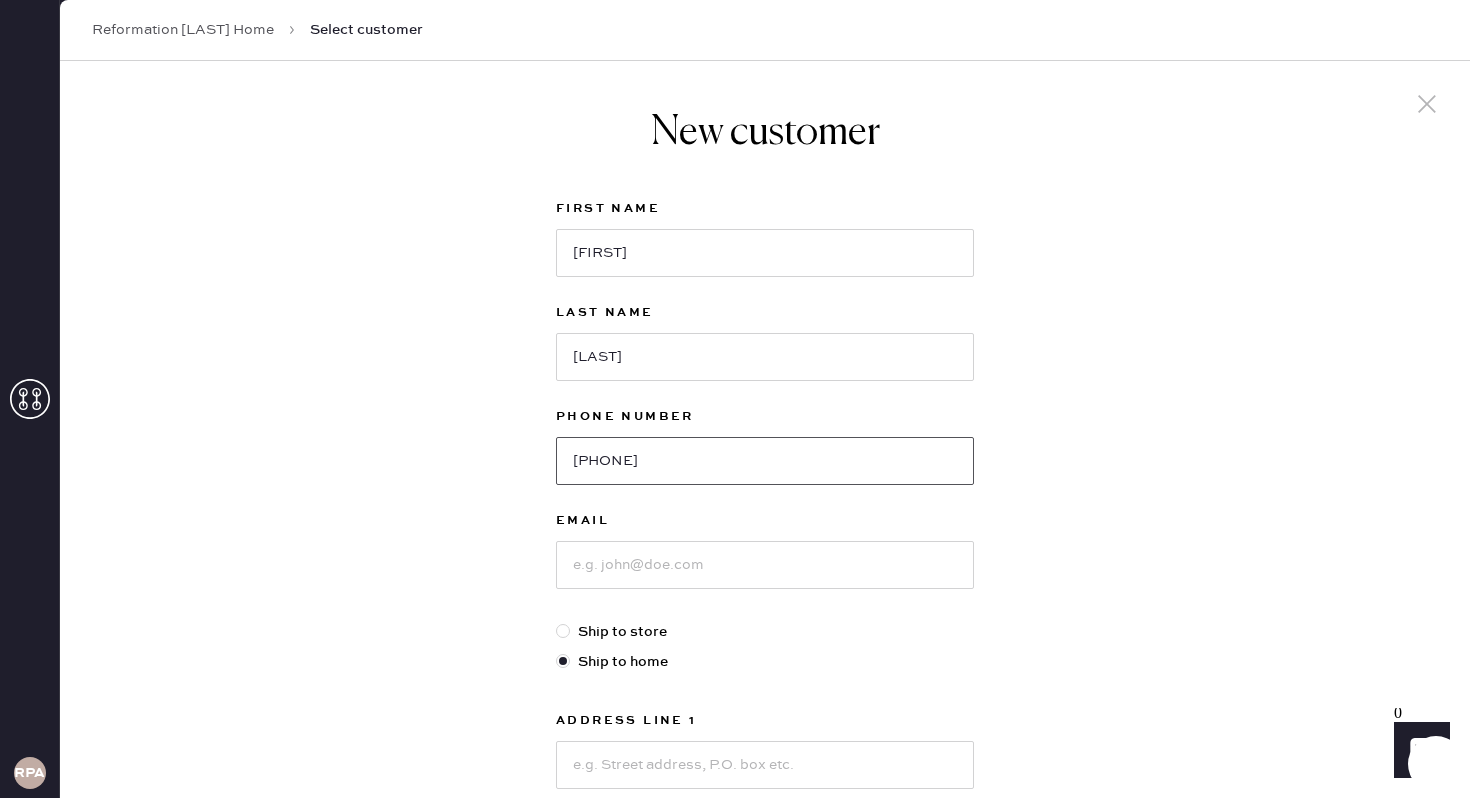 type on "[PHONE]" 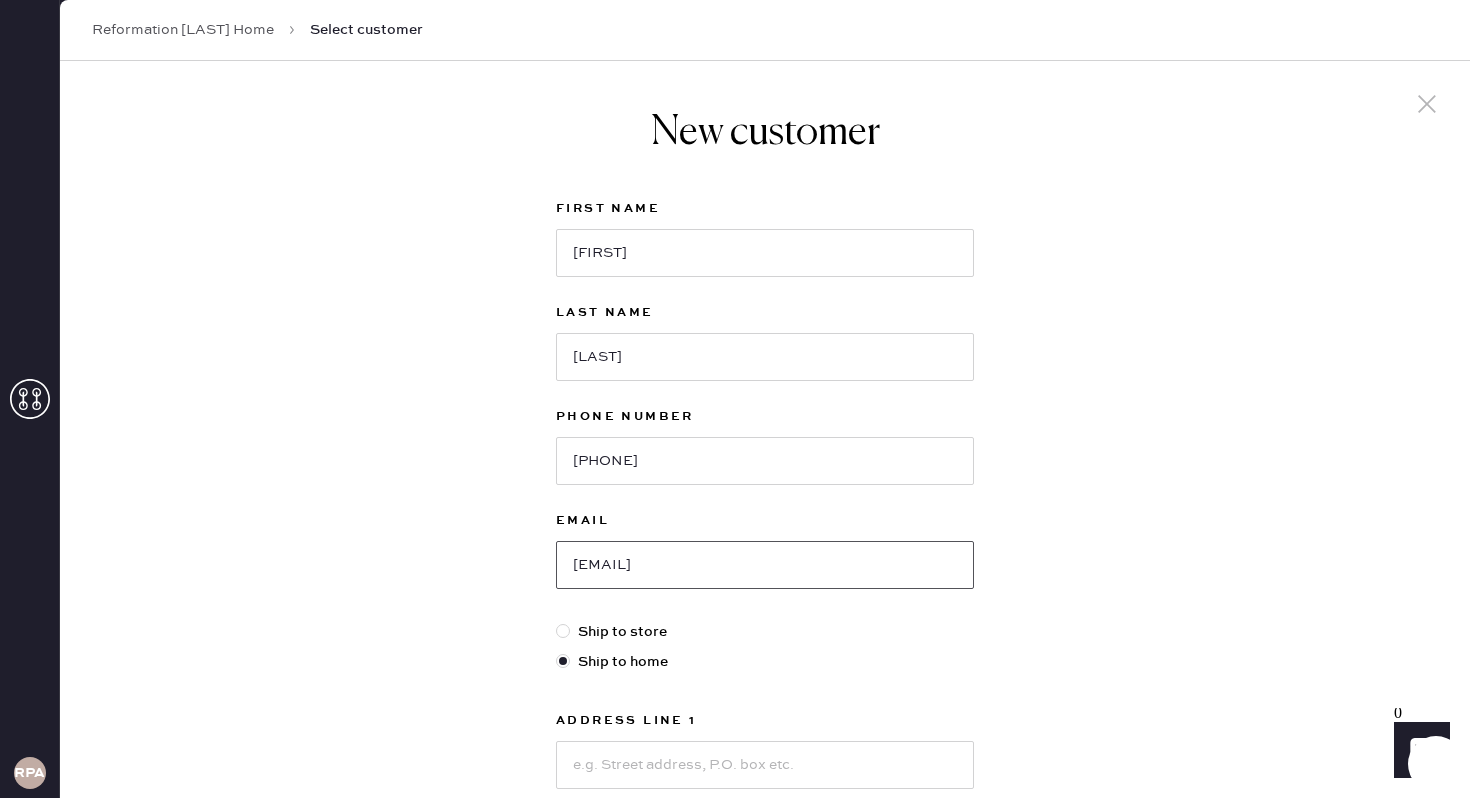 type on "[EMAIL]" 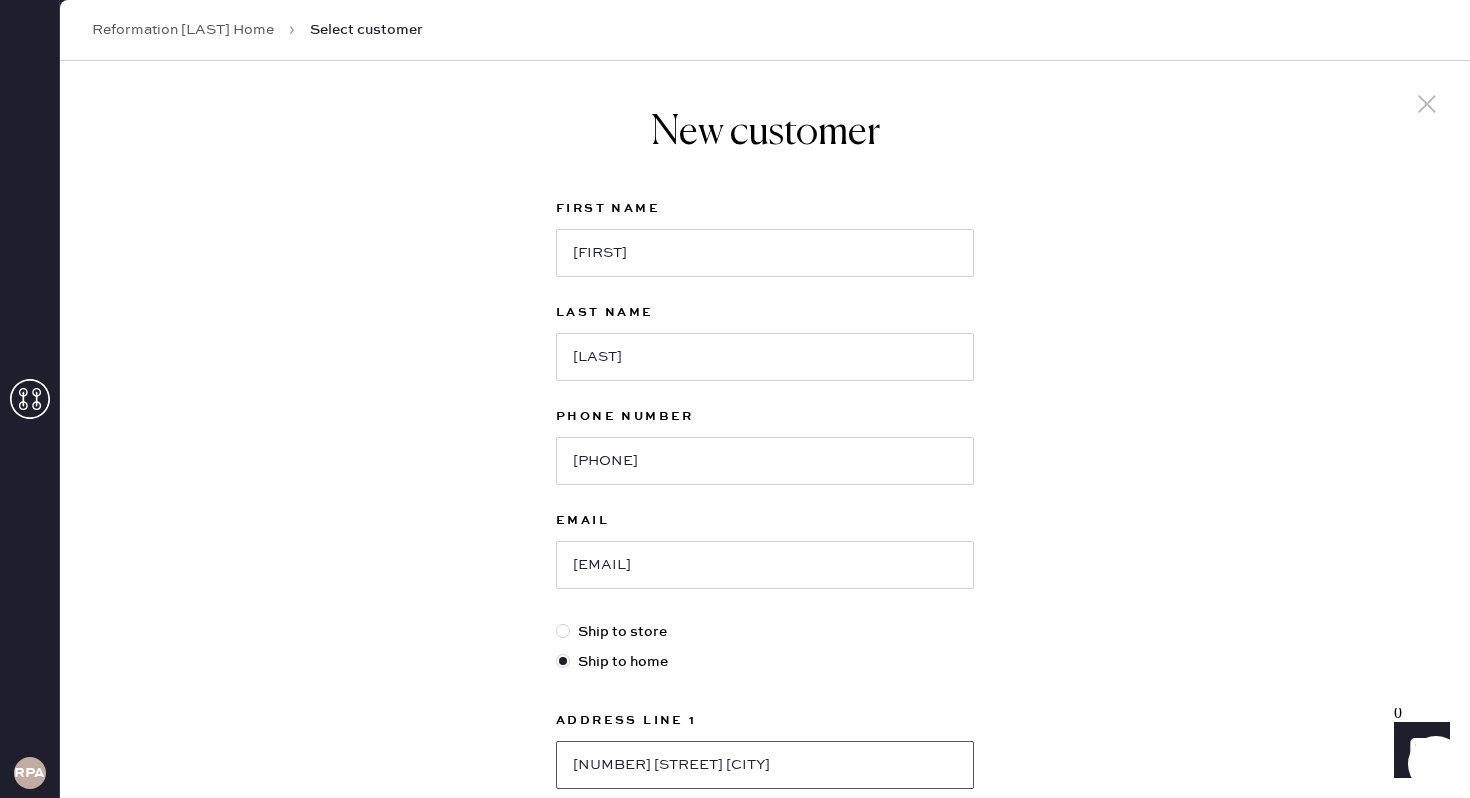 type on "[NUMBER] [STREET] [CITY]" 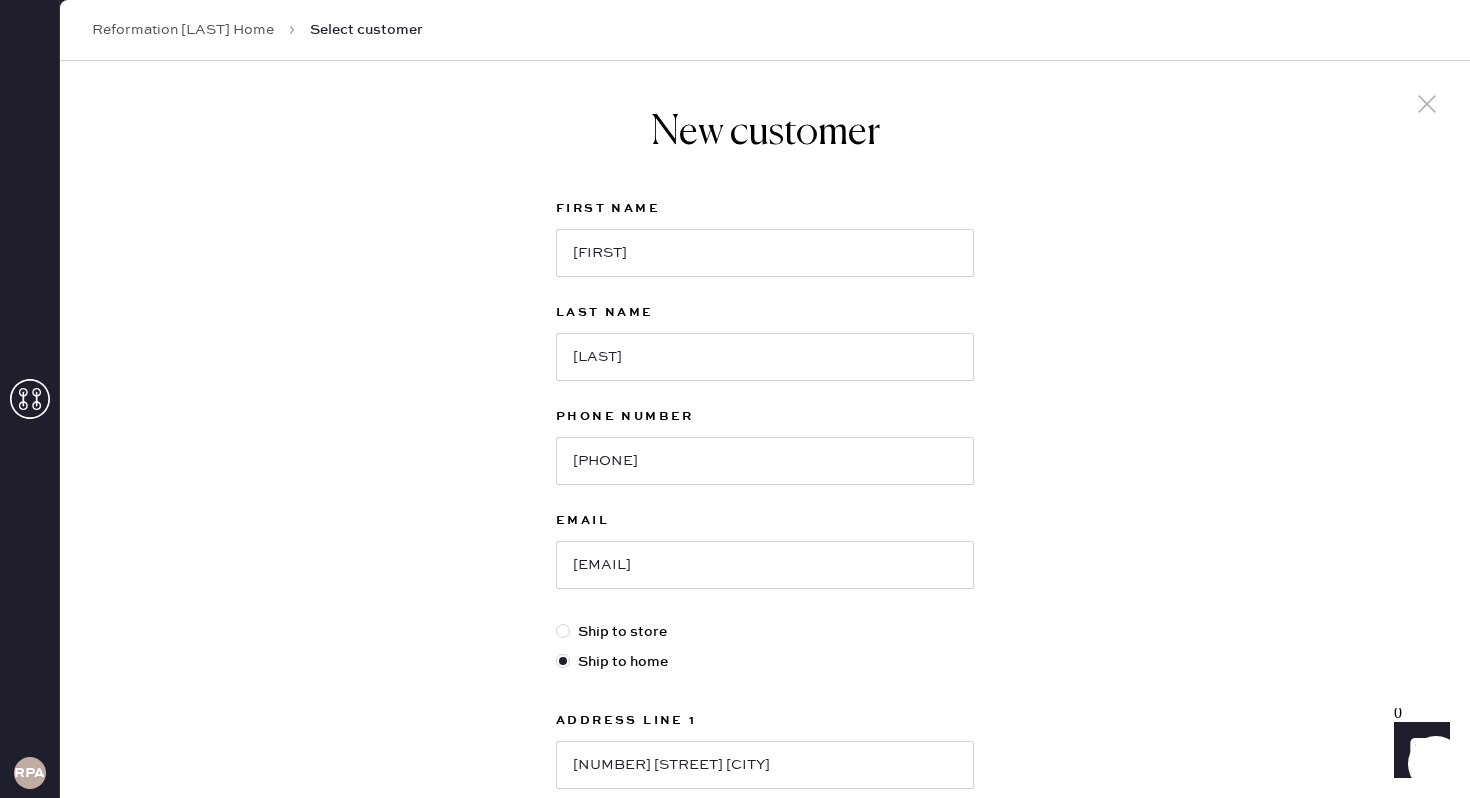 scroll, scrollTop: 439, scrollLeft: 0, axis: vertical 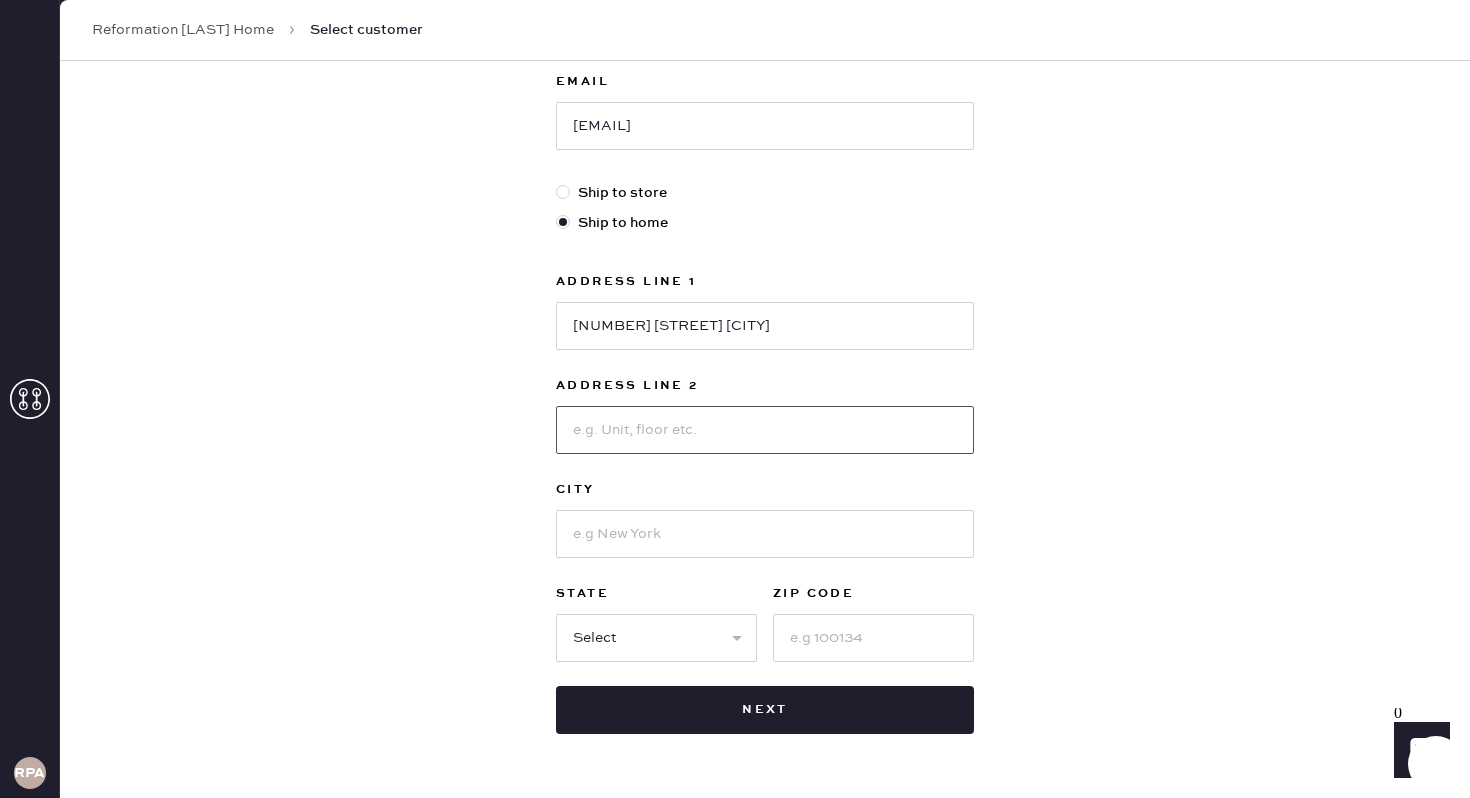 type on "Apt [NUMBER]" 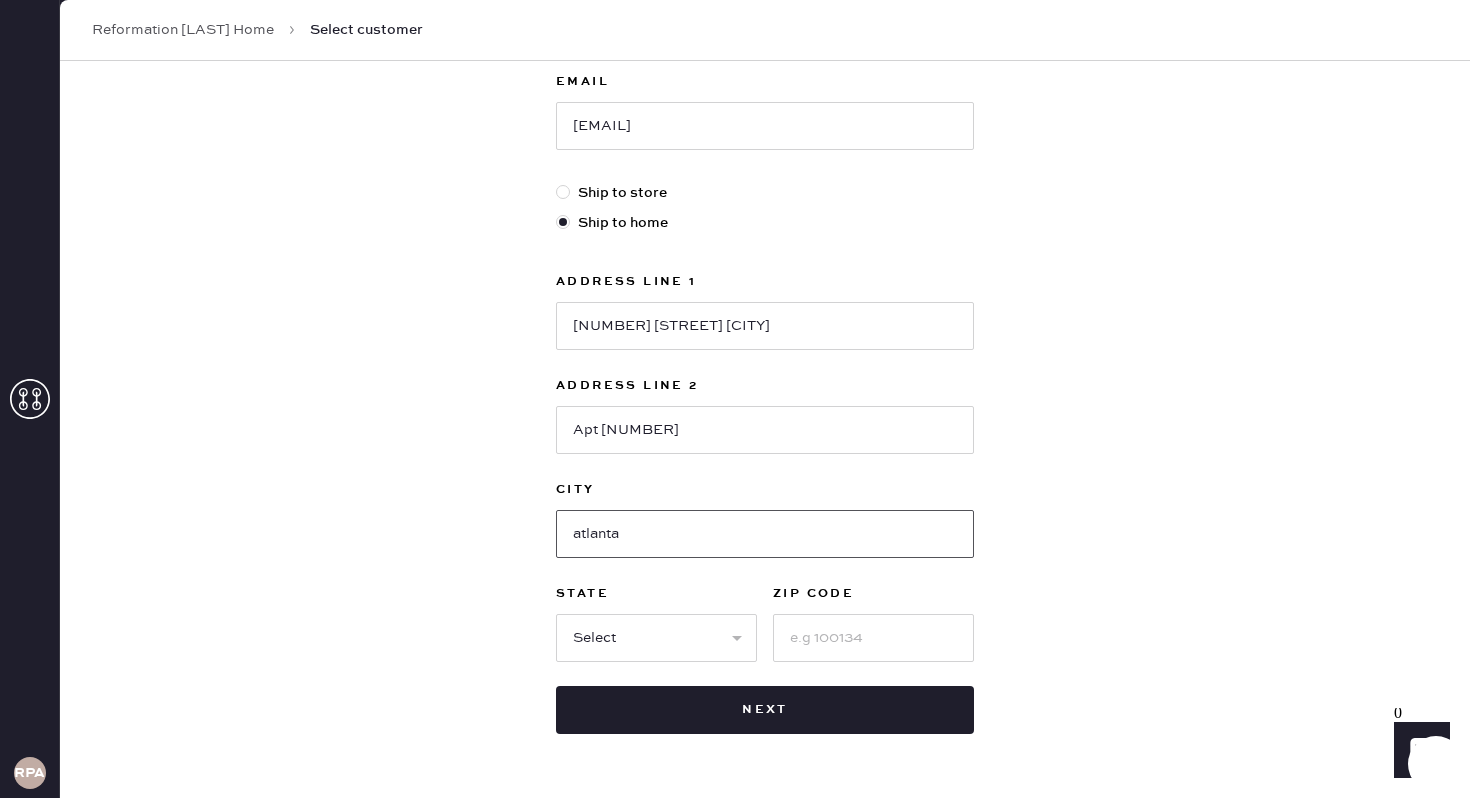 type on "atlanta" 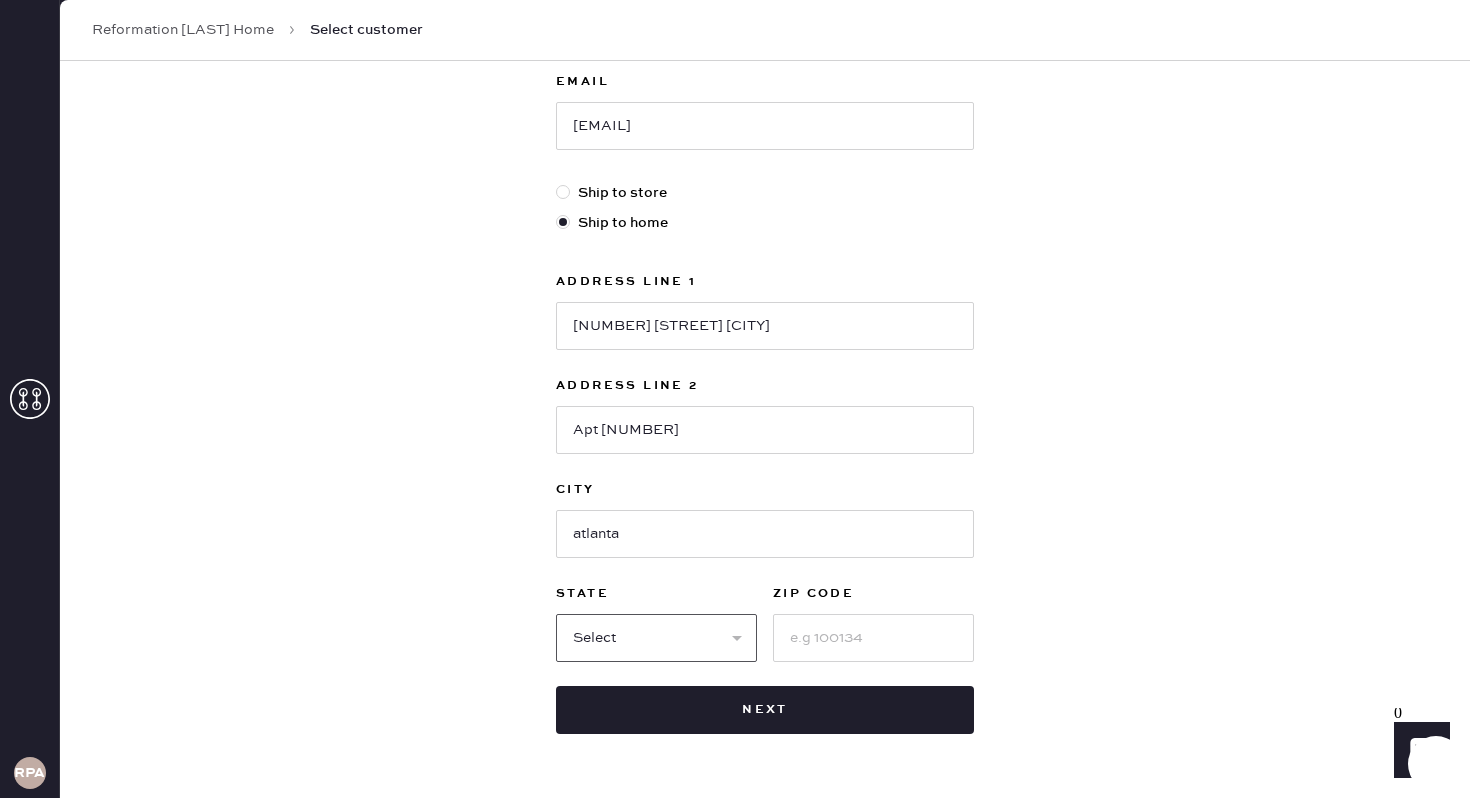 select on "GA" 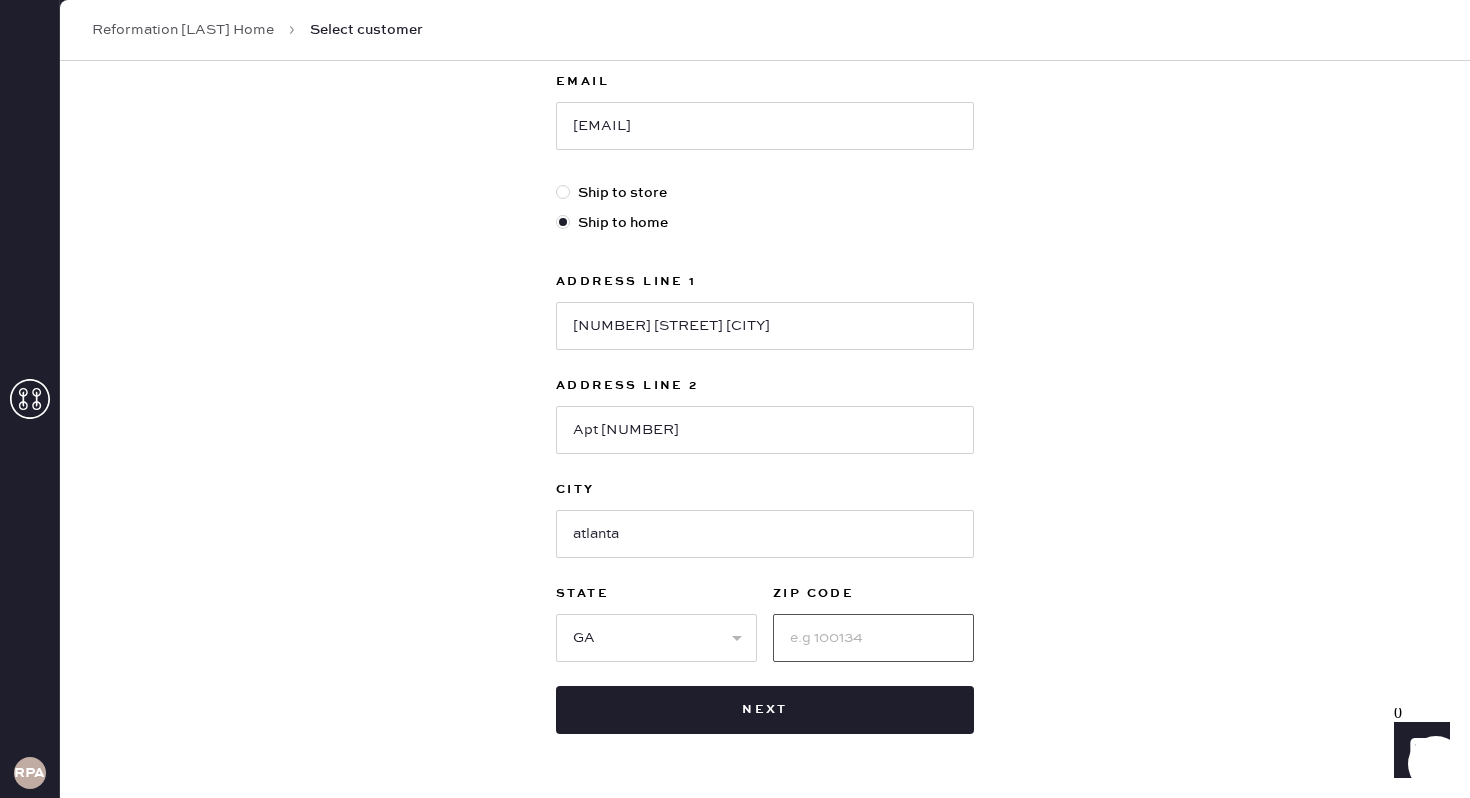 click at bounding box center [873, 638] 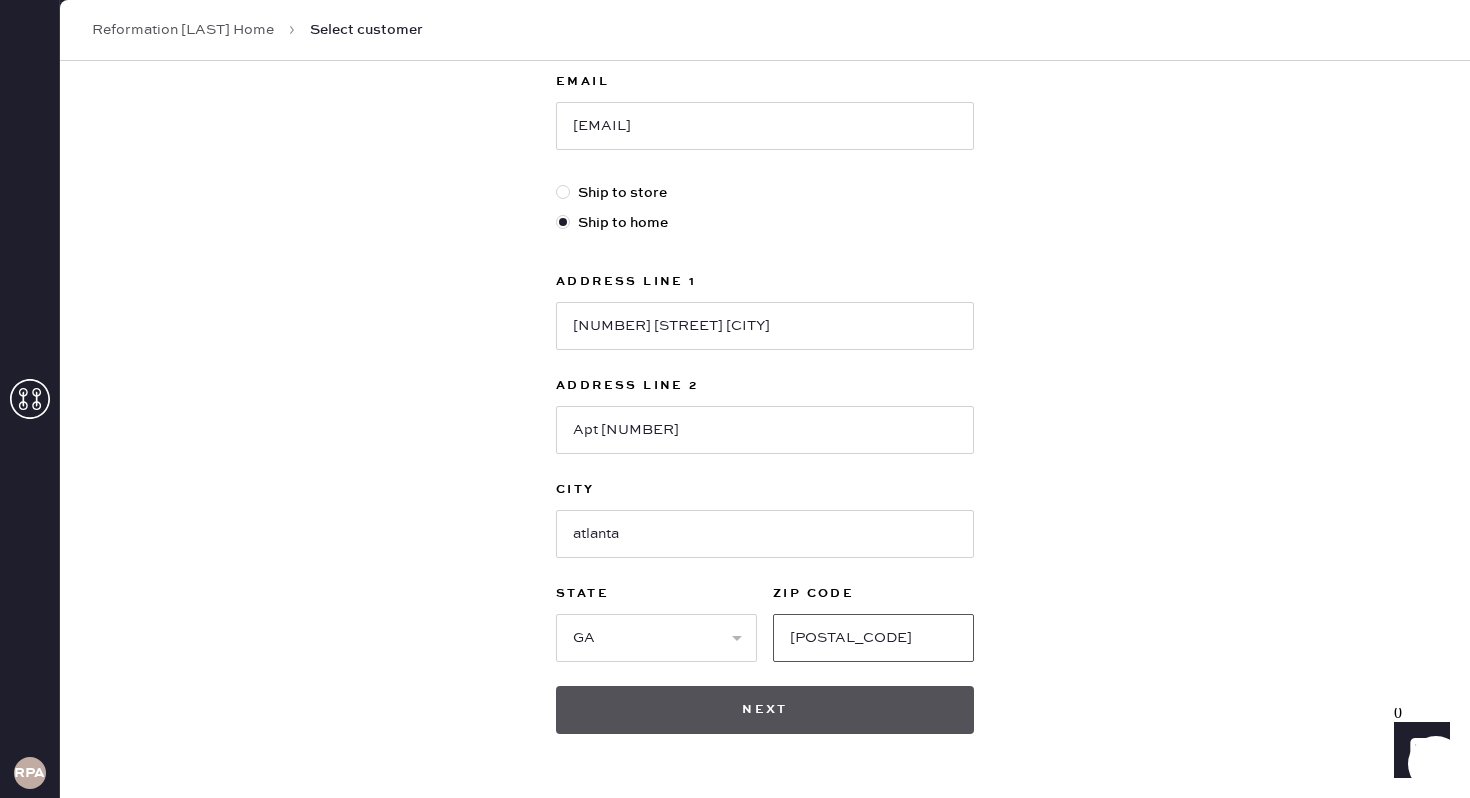type on "[POSTAL_CODE]" 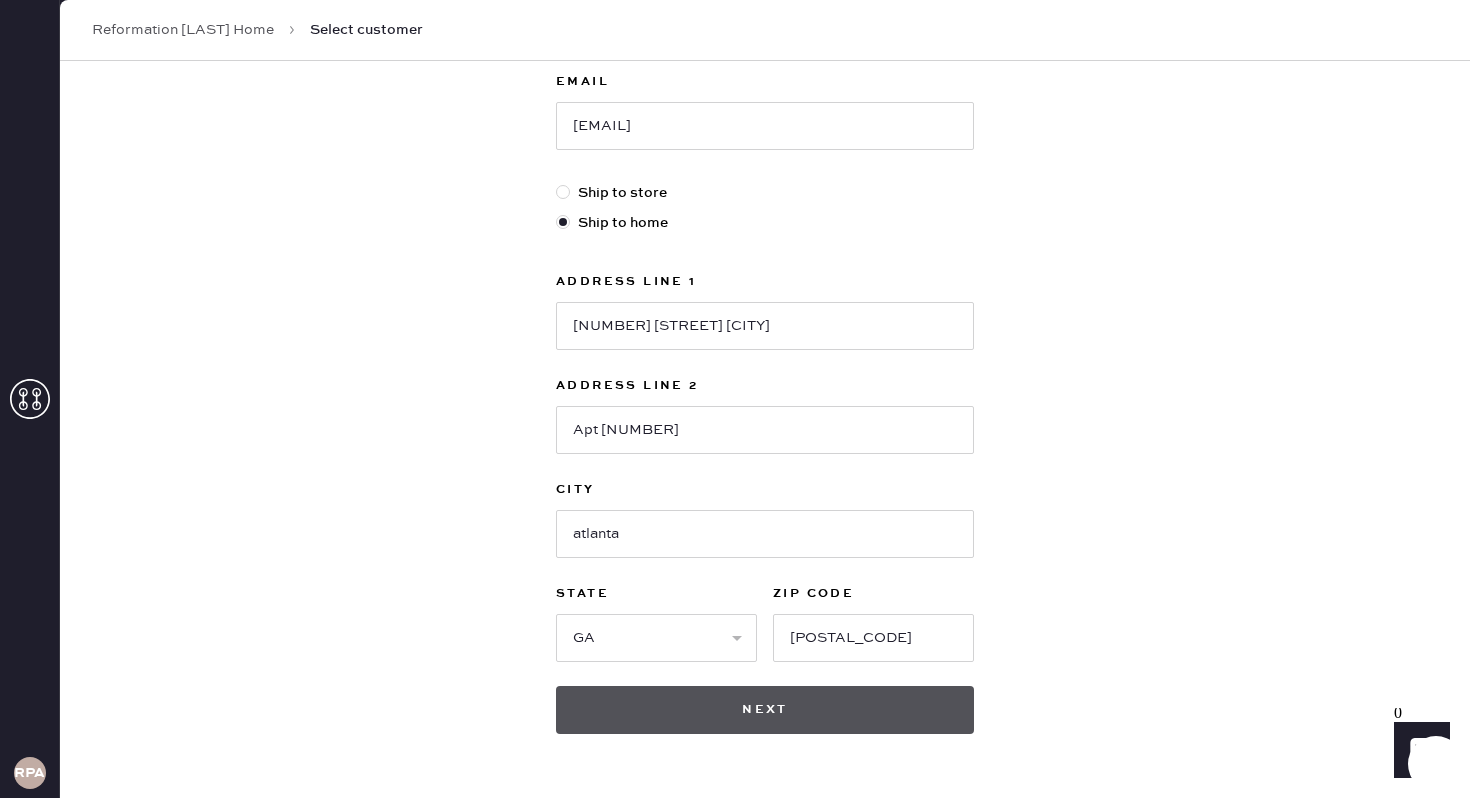 click on "Next" at bounding box center (765, 710) 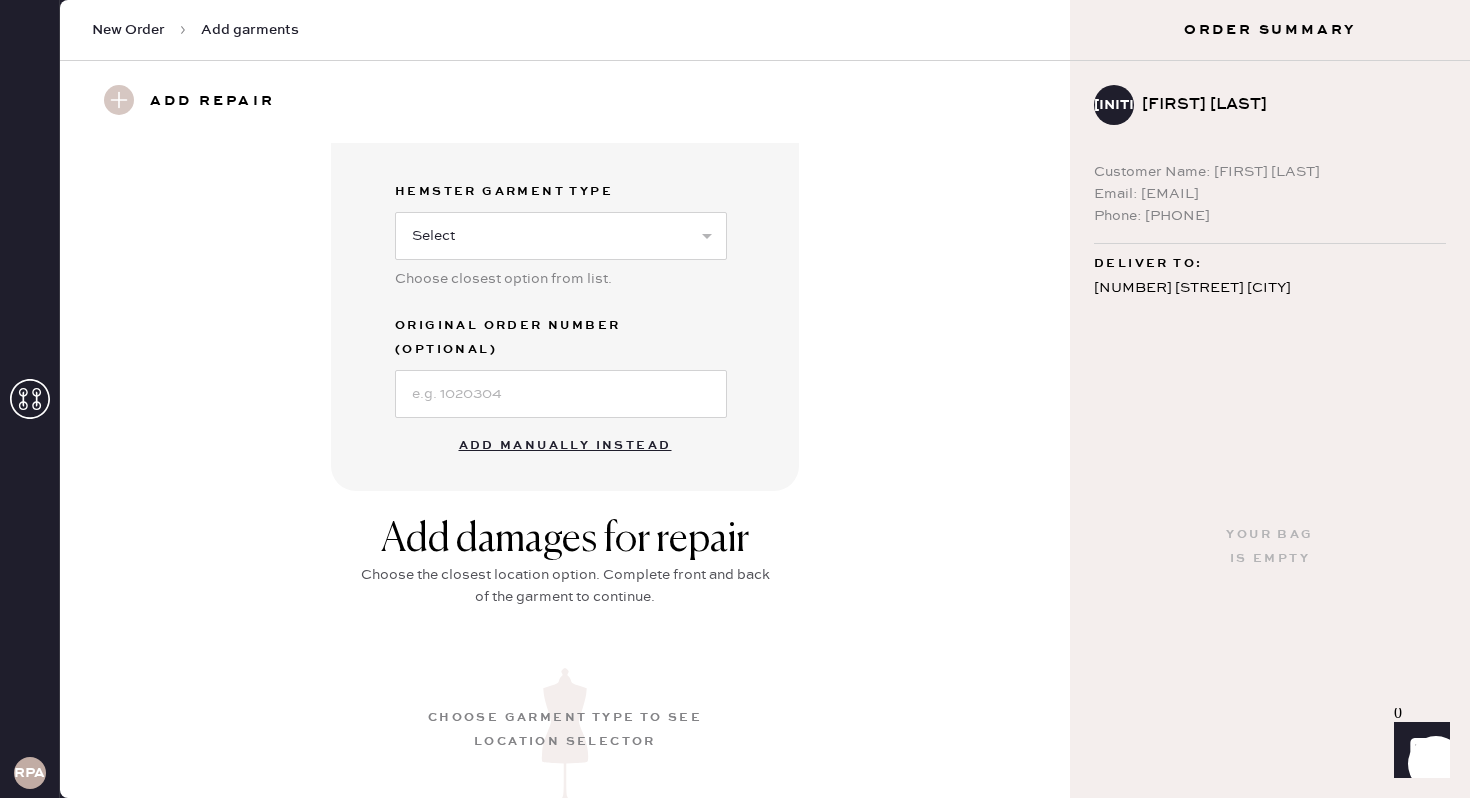 scroll, scrollTop: 473, scrollLeft: 0, axis: vertical 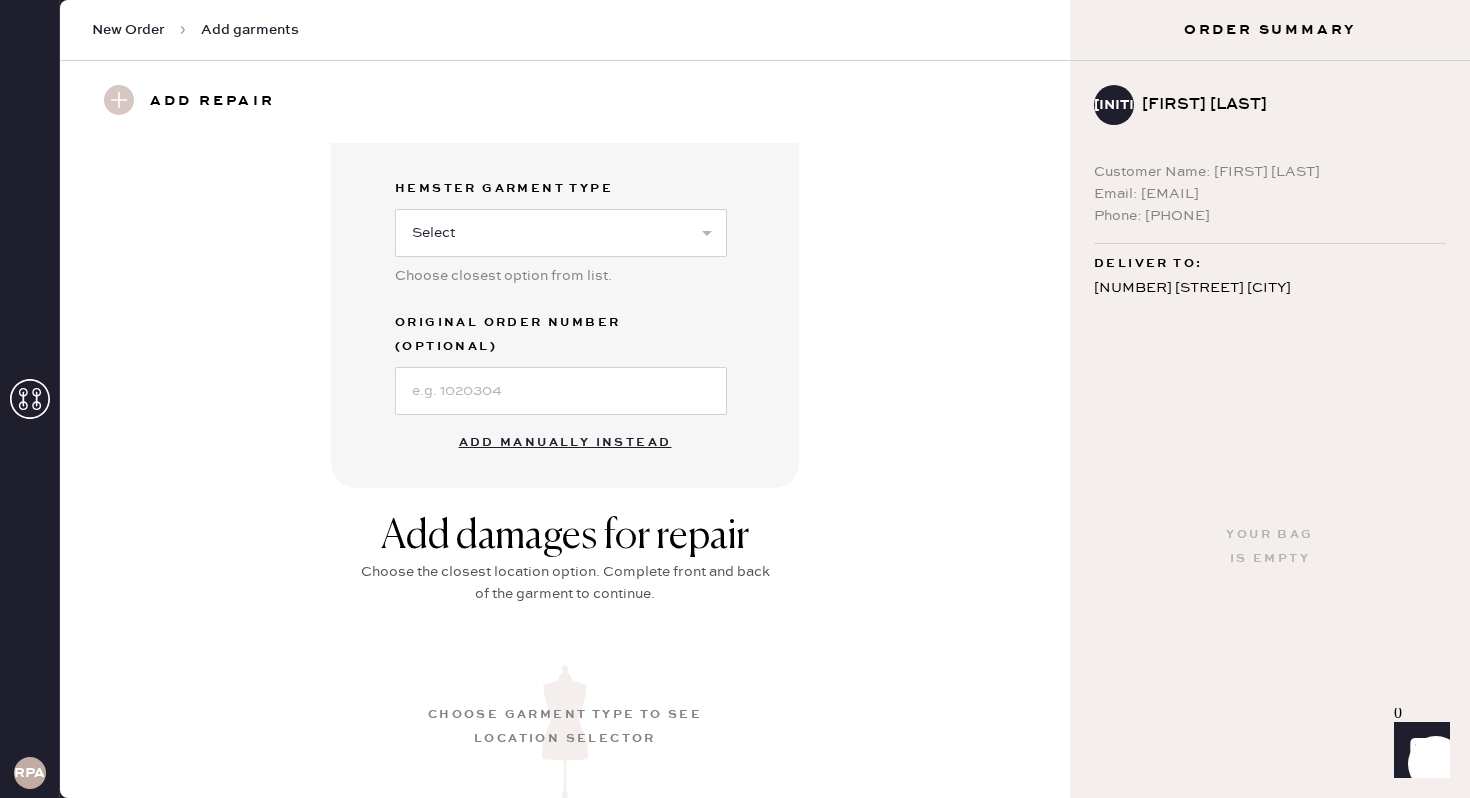 click on "Add manually instead" at bounding box center (565, 443) 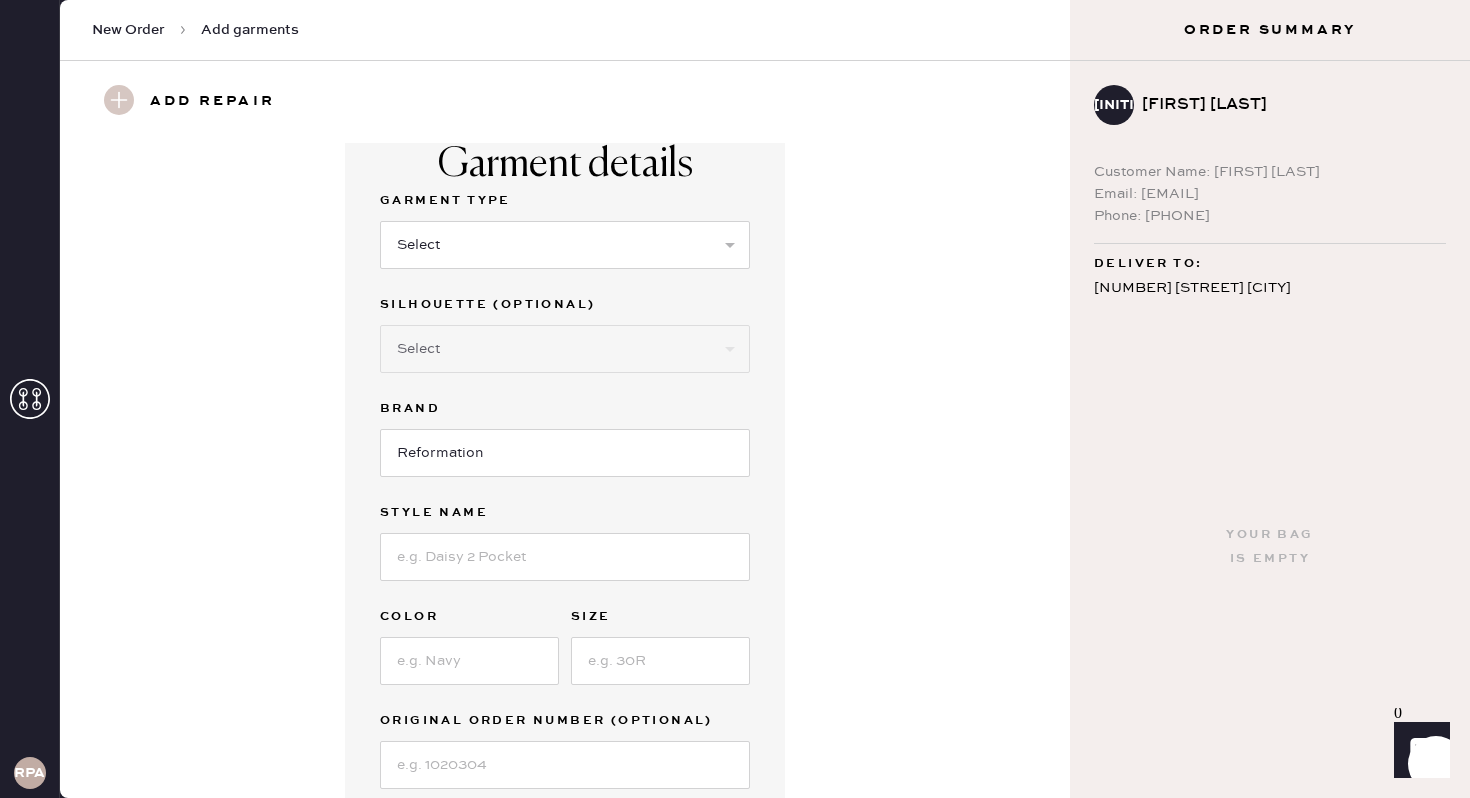 scroll, scrollTop: 26, scrollLeft: 0, axis: vertical 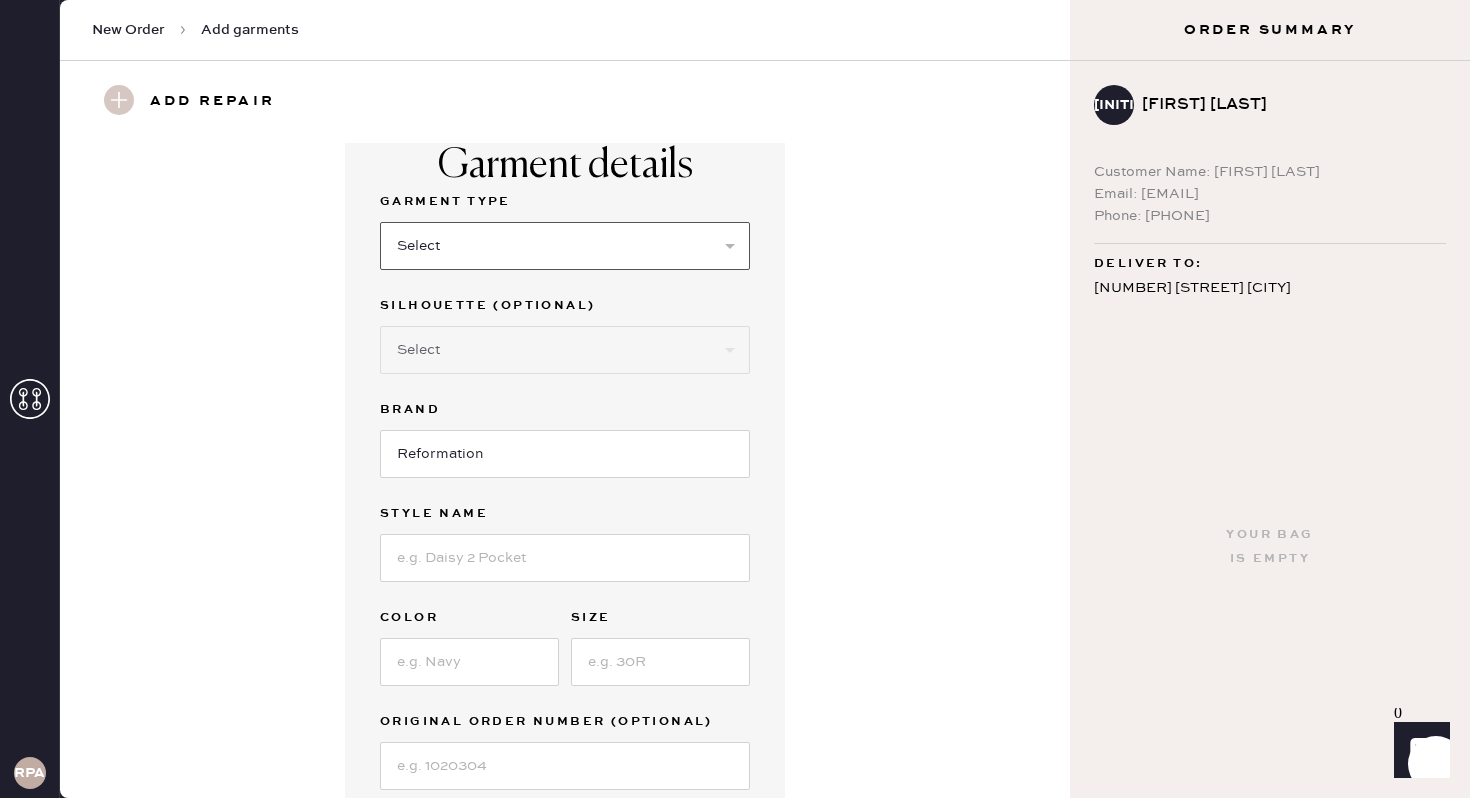 click on "Select Basic Skirt Jeans Leggings Pants Shorts Basic Sleeved Dress Basic Sleeveless Dress Basic Strap Dress Strap Jumpsuit Button Down Top Sleeved Top Sleeveless Top" at bounding box center [565, 246] 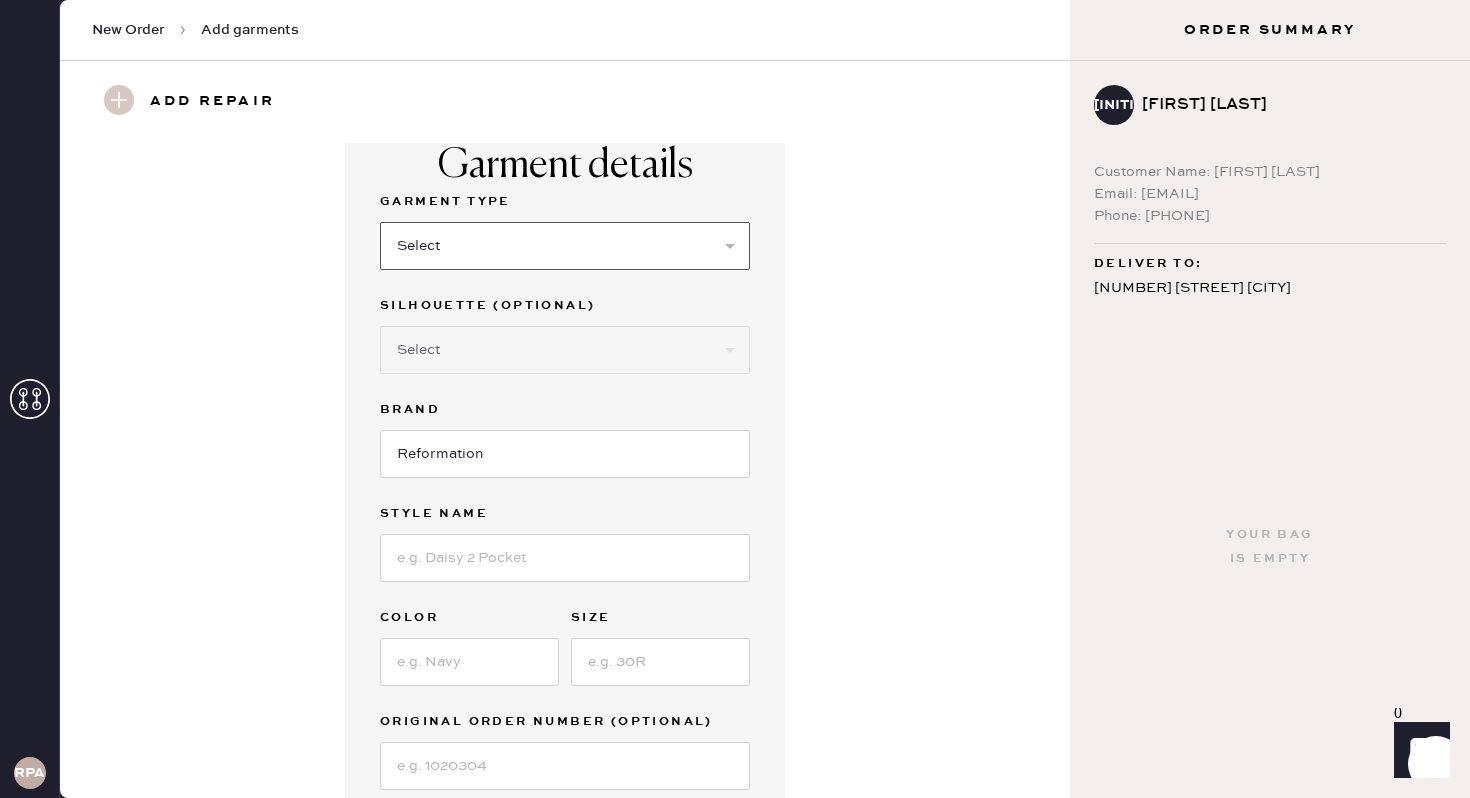 select on "4" 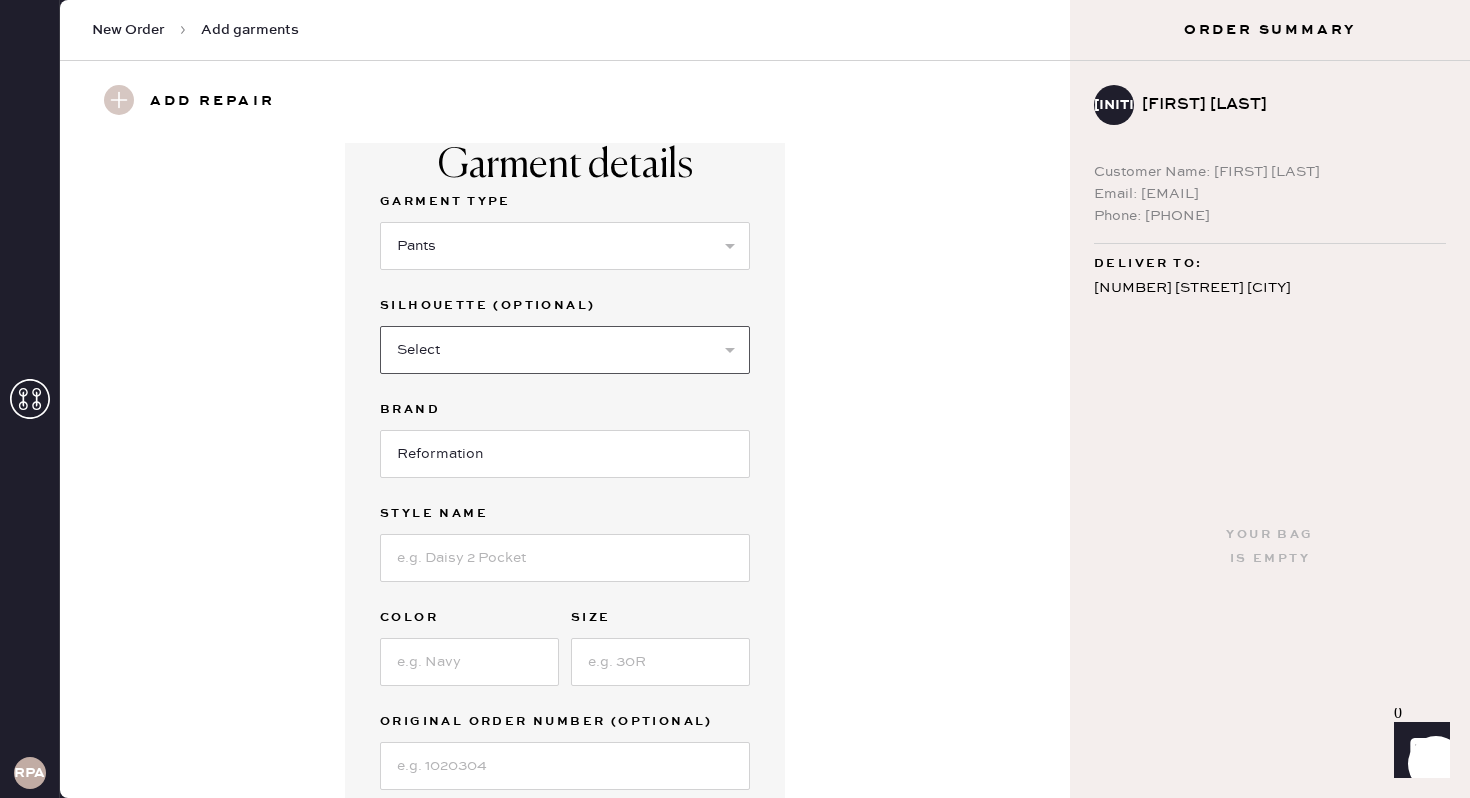 click on "Select Joggers Shorts Cropped Flare Boot Cut Straight Skinny Other" at bounding box center (565, 350) 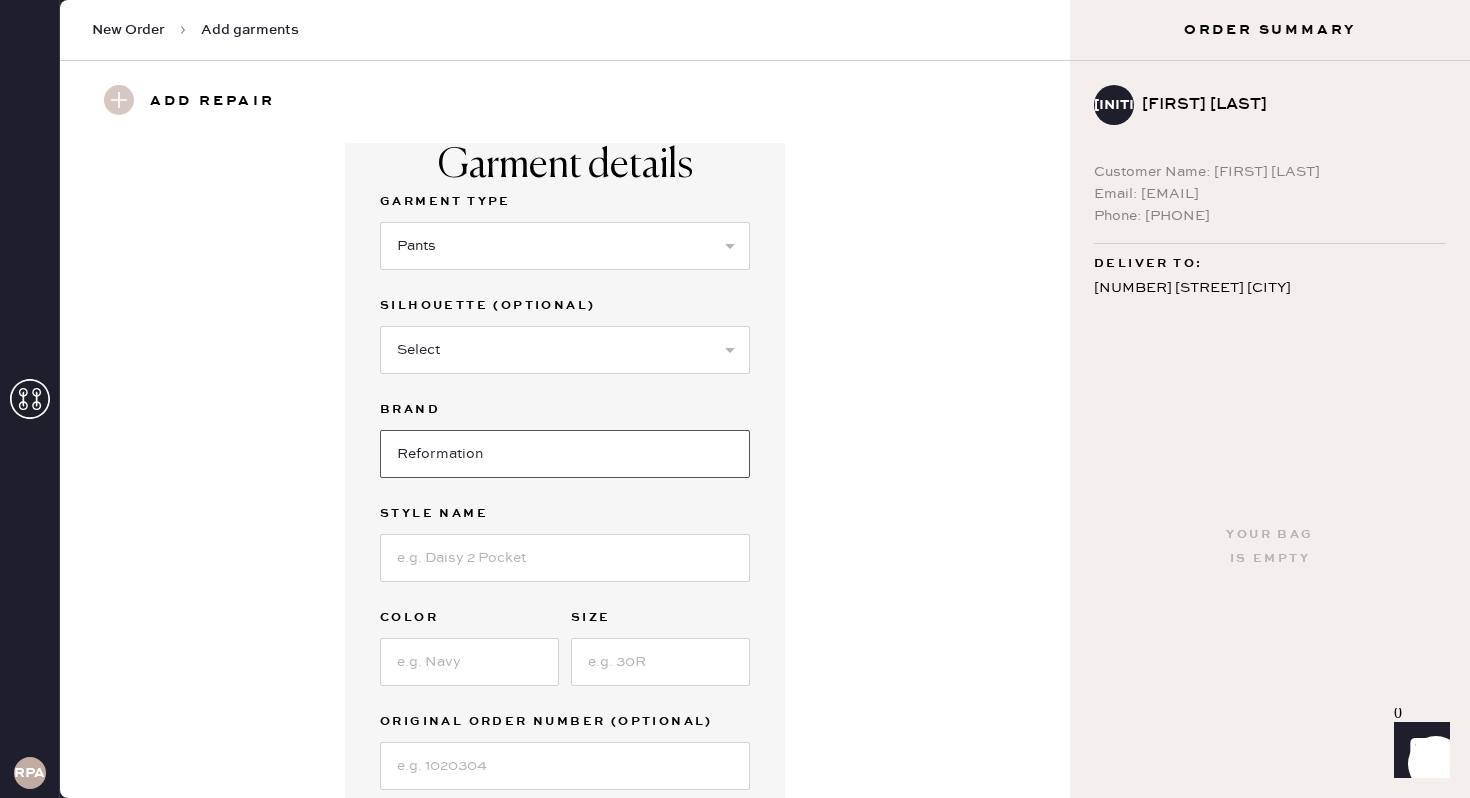click on "Reformation" at bounding box center (565, 454) 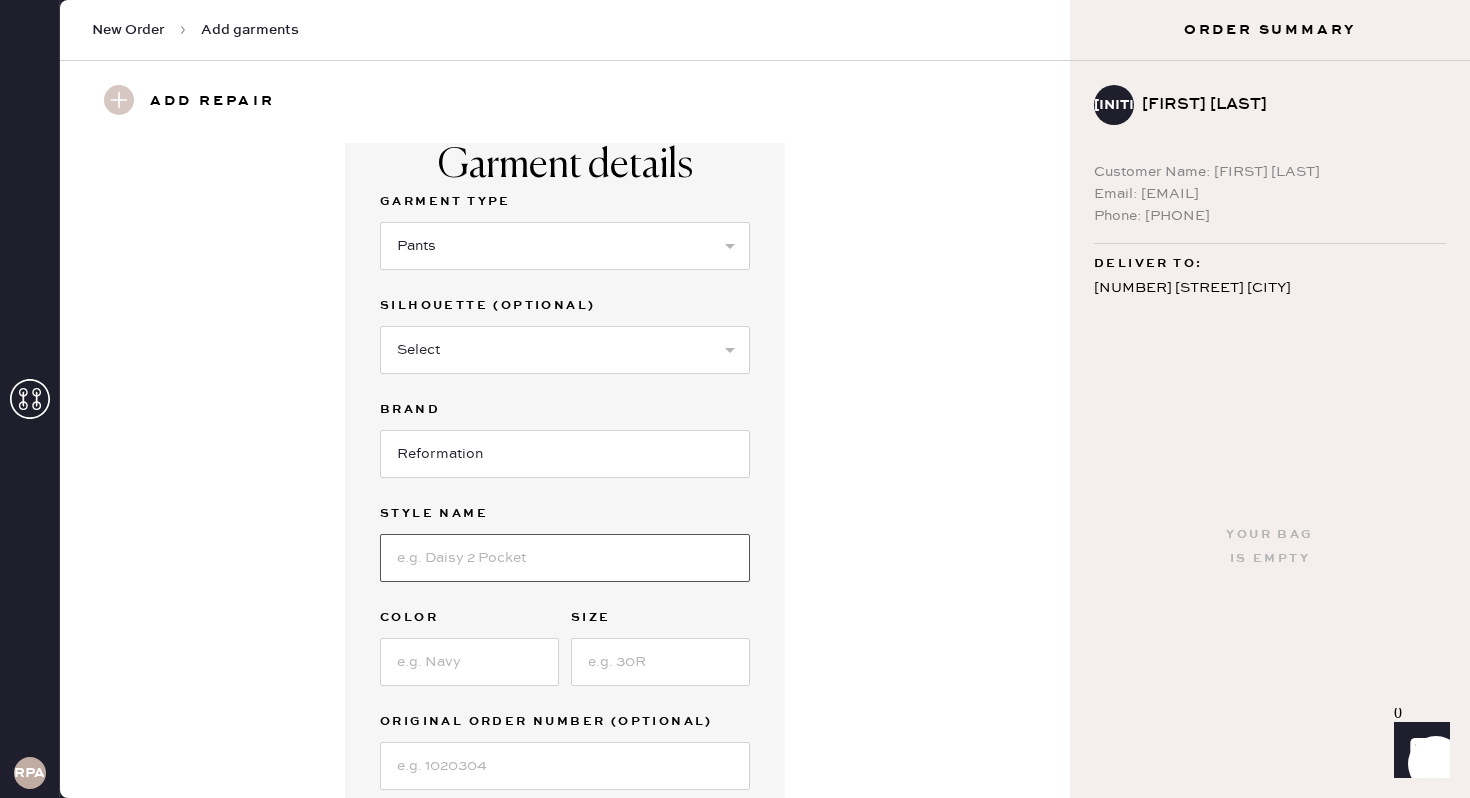 click at bounding box center (565, 558) 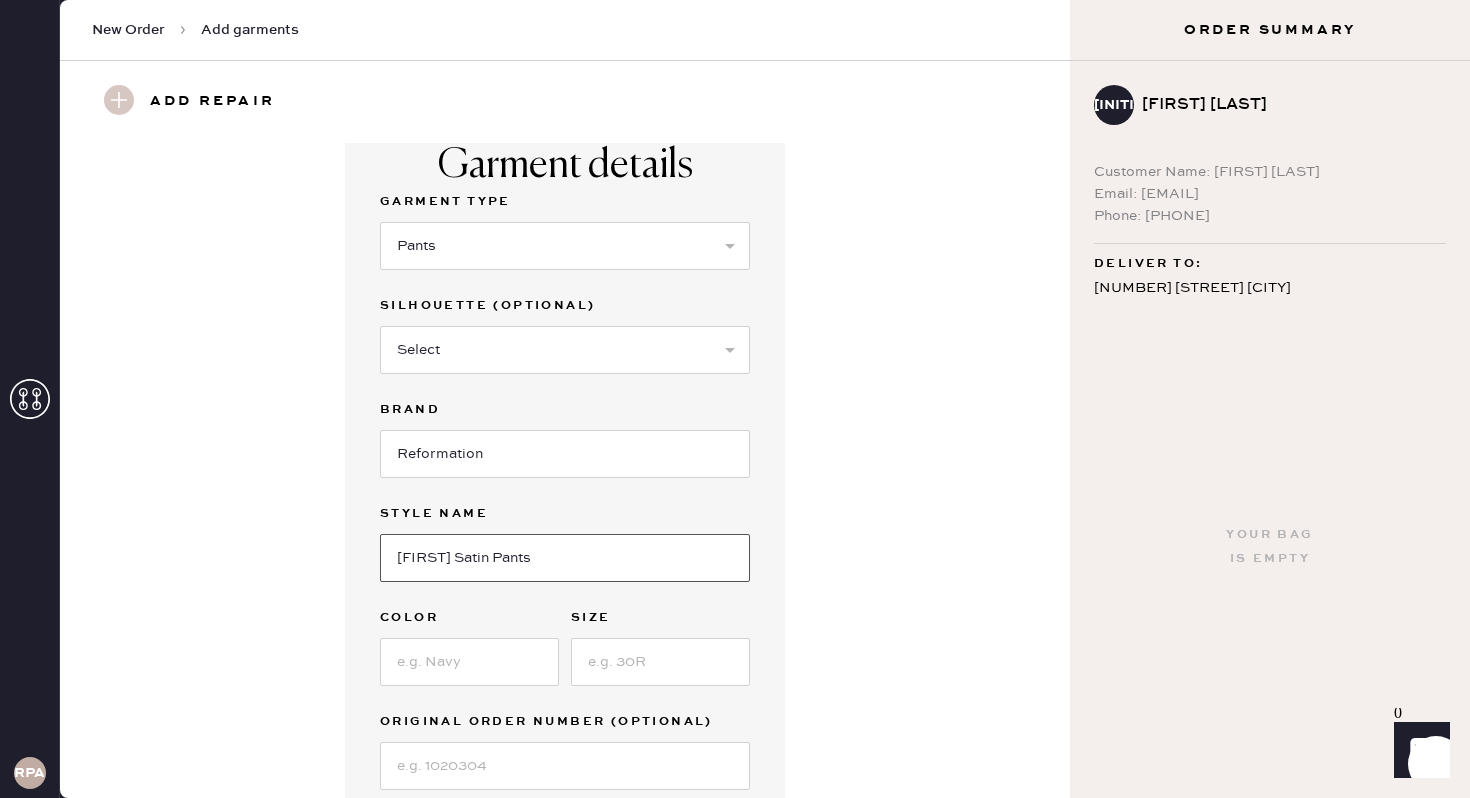 type on "[FIRST] Satin Pants" 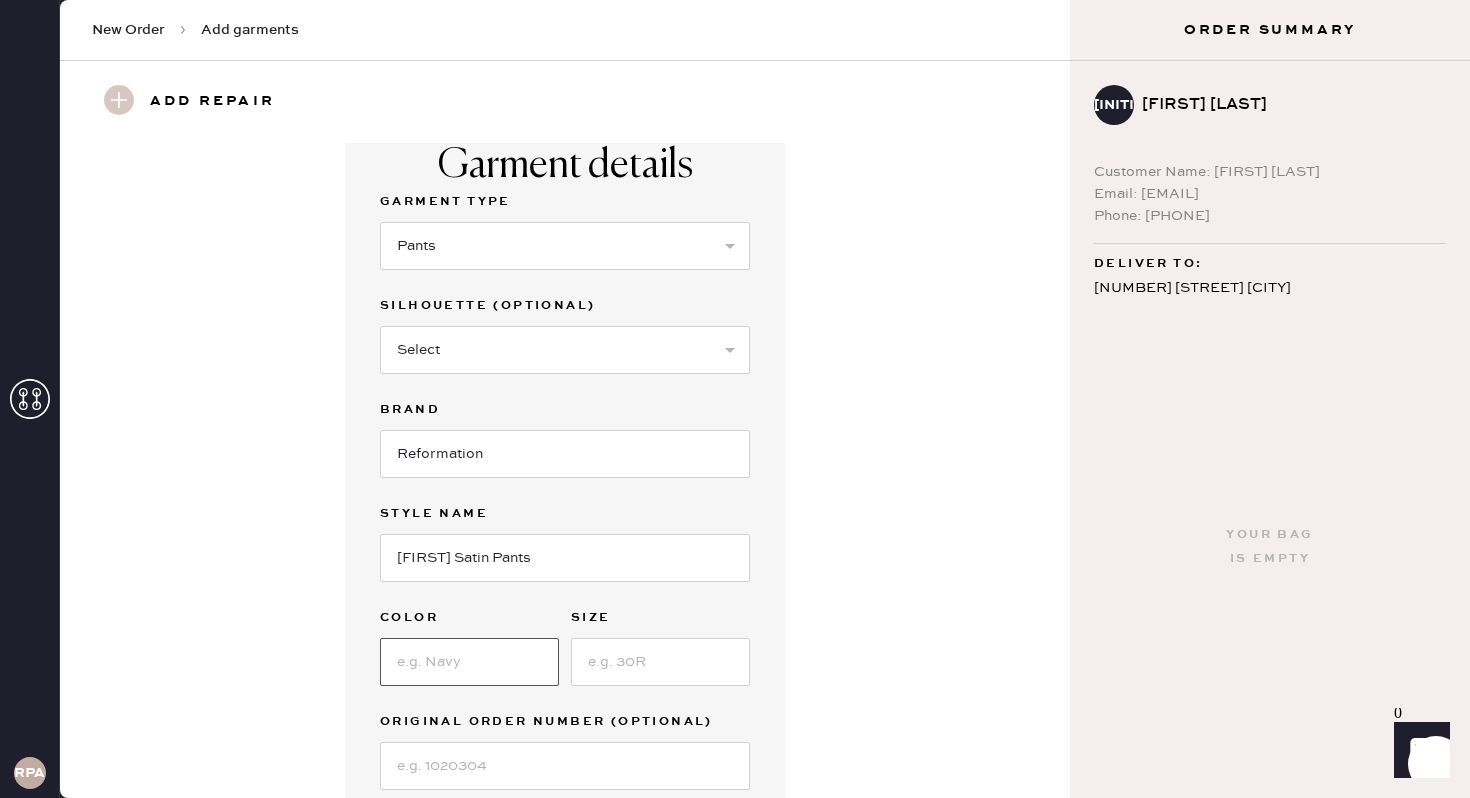 click at bounding box center [469, 662] 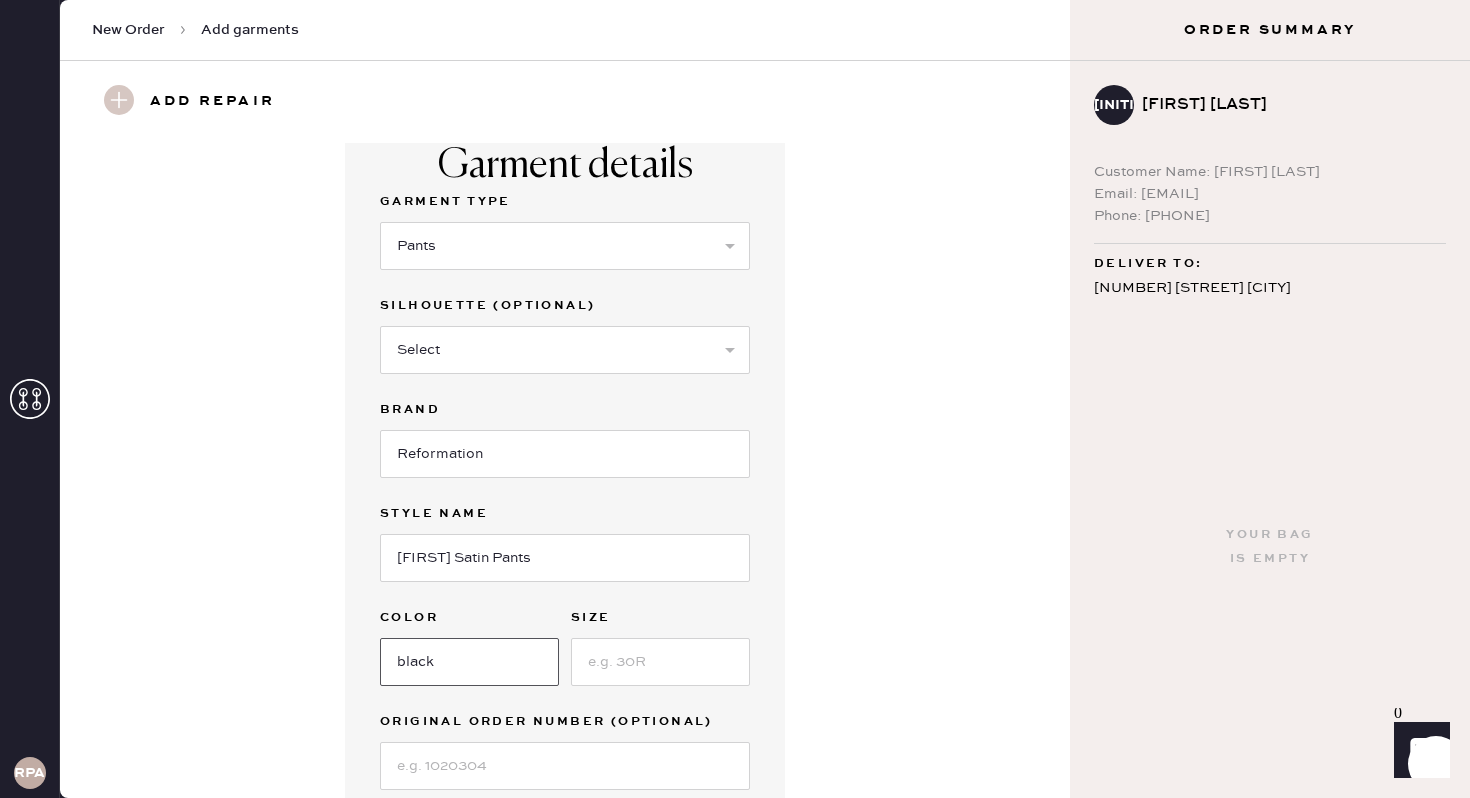 type on "black" 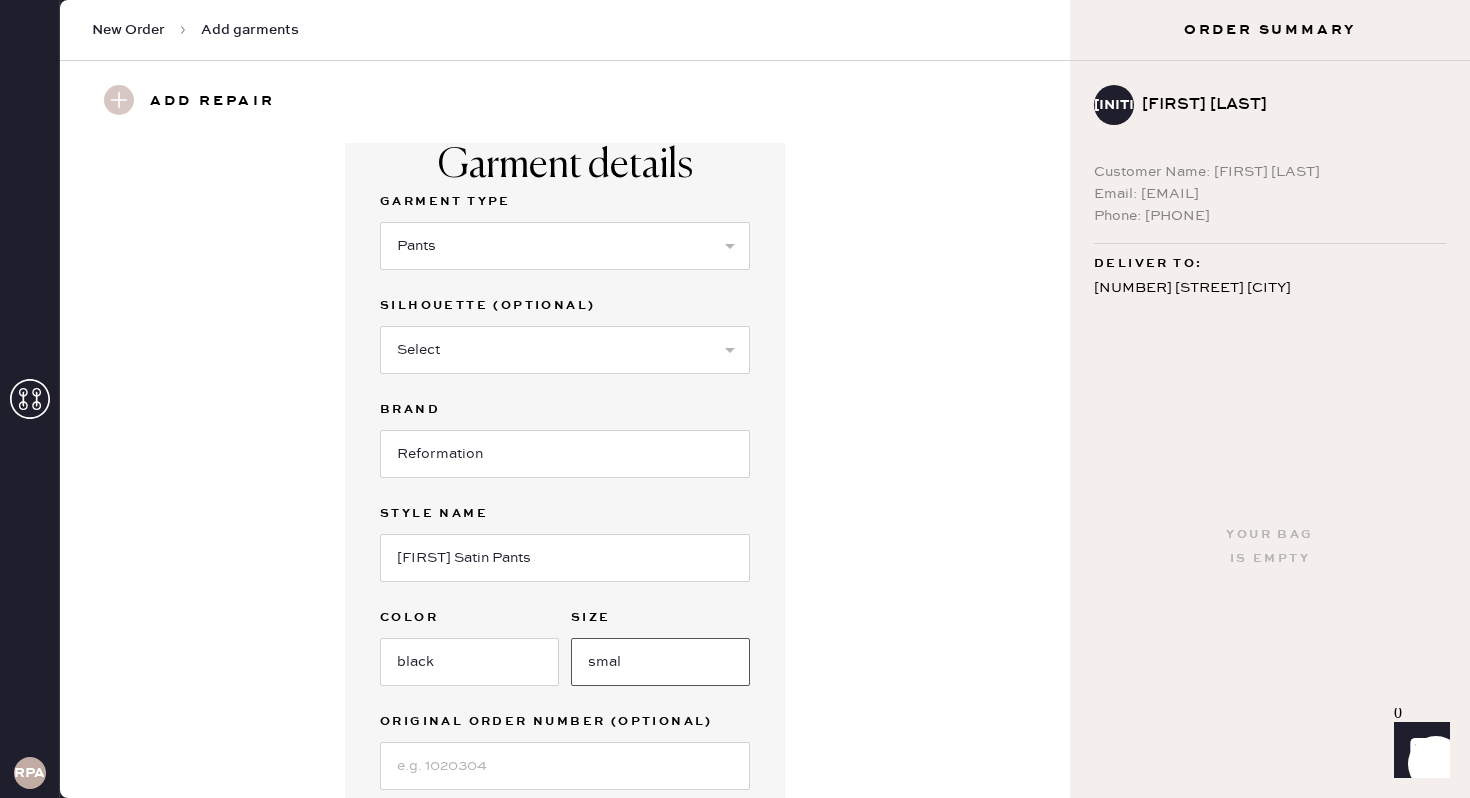 type on "small" 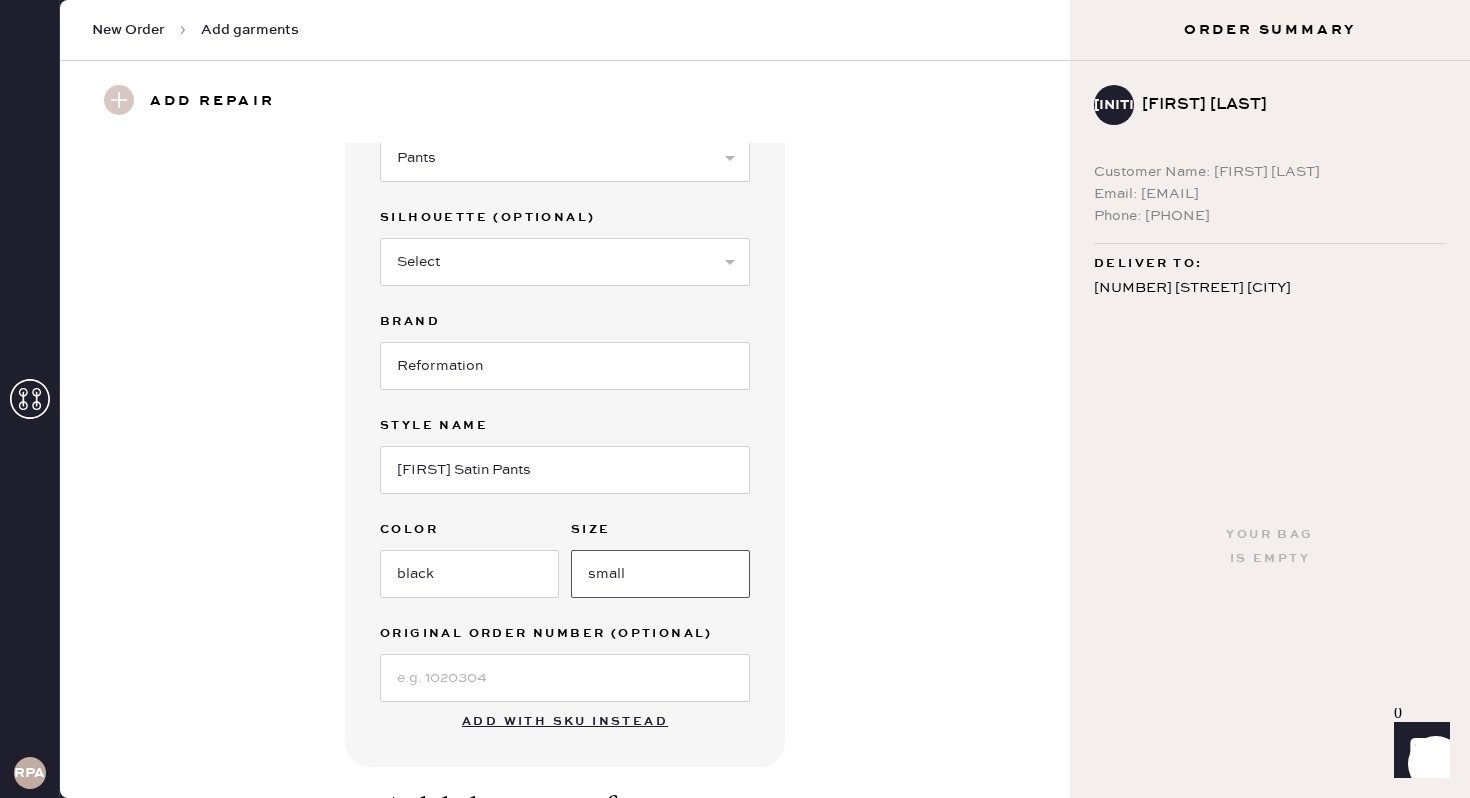 scroll, scrollTop: 0, scrollLeft: 0, axis: both 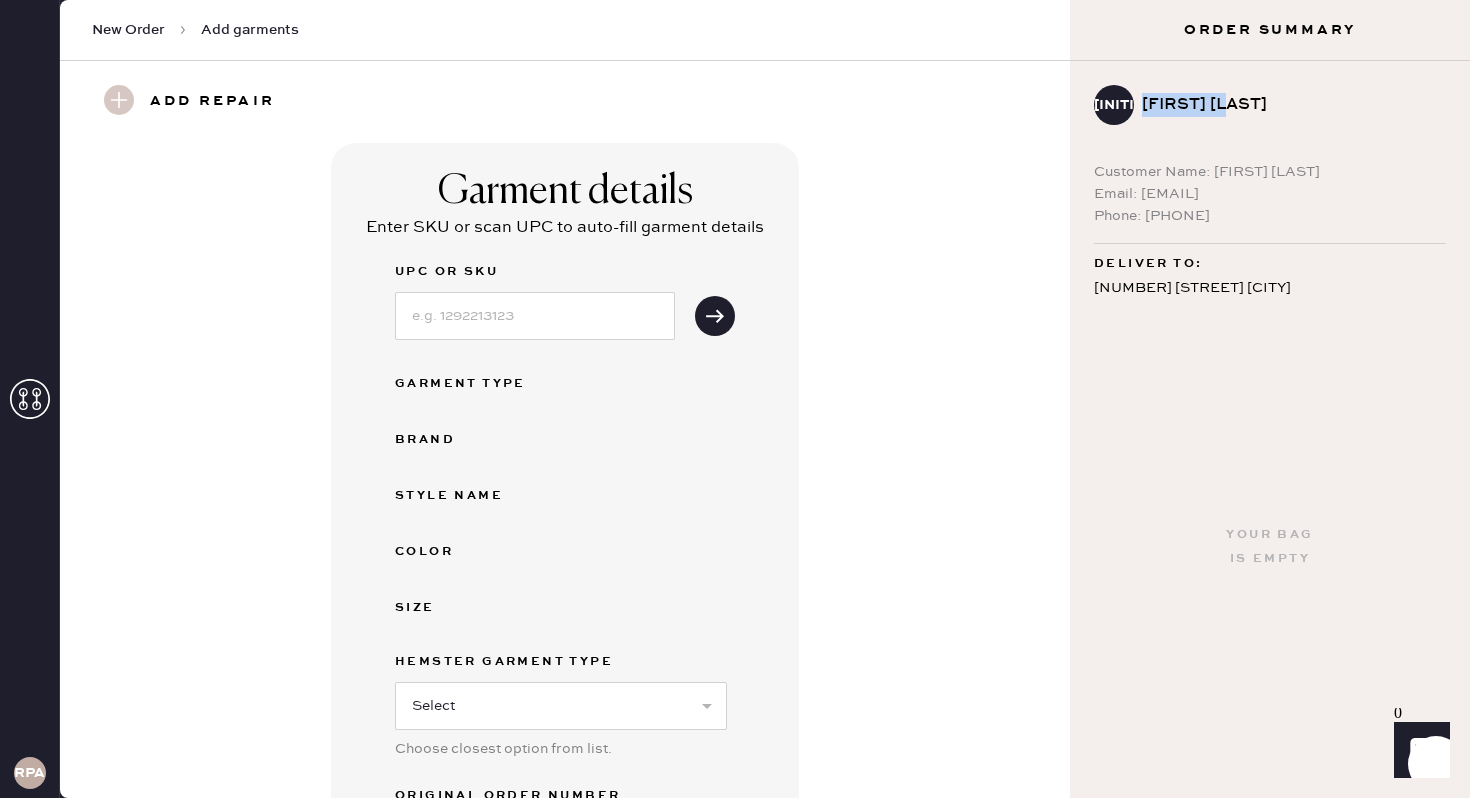 drag, startPoint x: 1143, startPoint y: 105, endPoint x: 1219, endPoint y: 100, distance: 76.1643 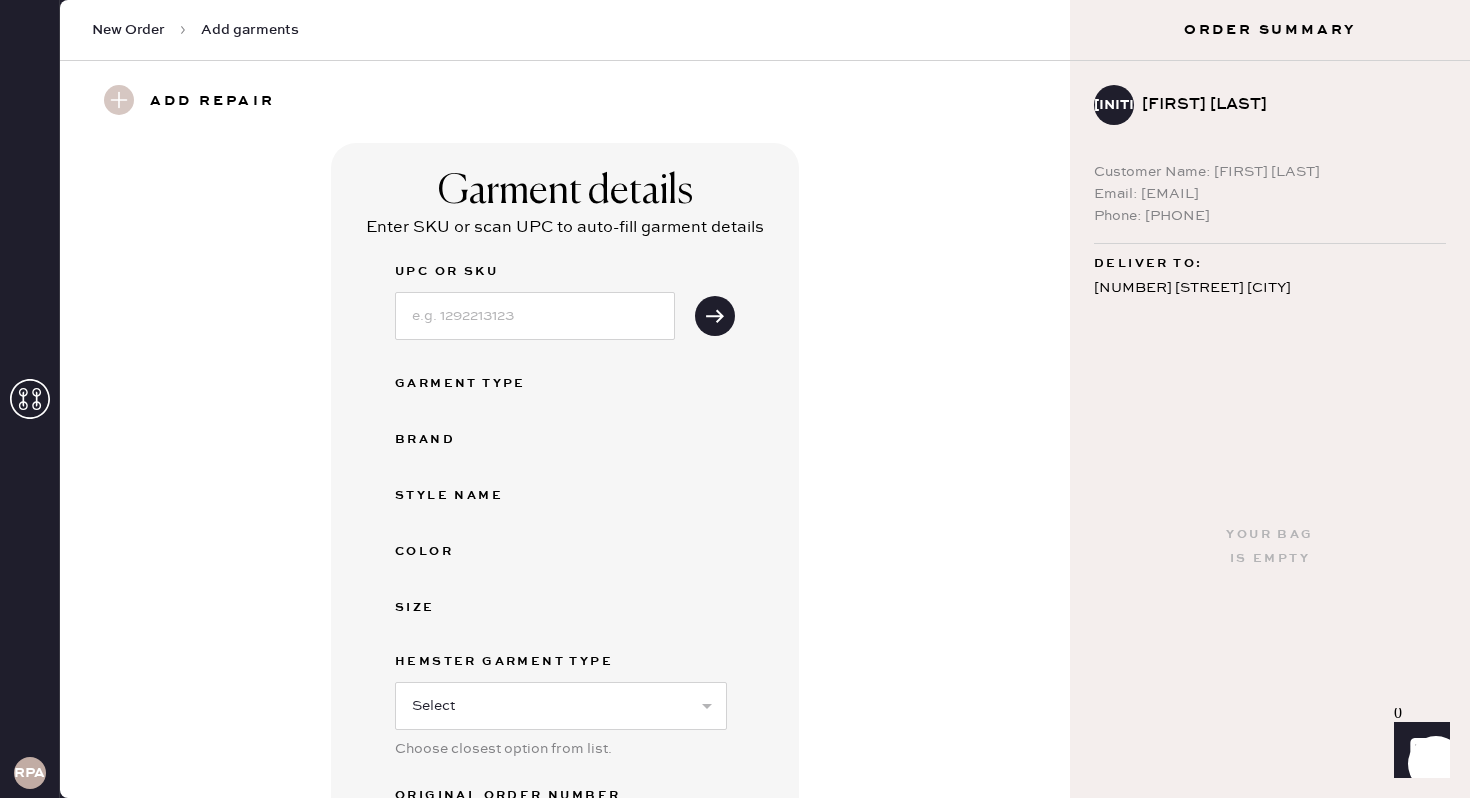 click on "Email: [EMAIL]" at bounding box center (1270, 194) 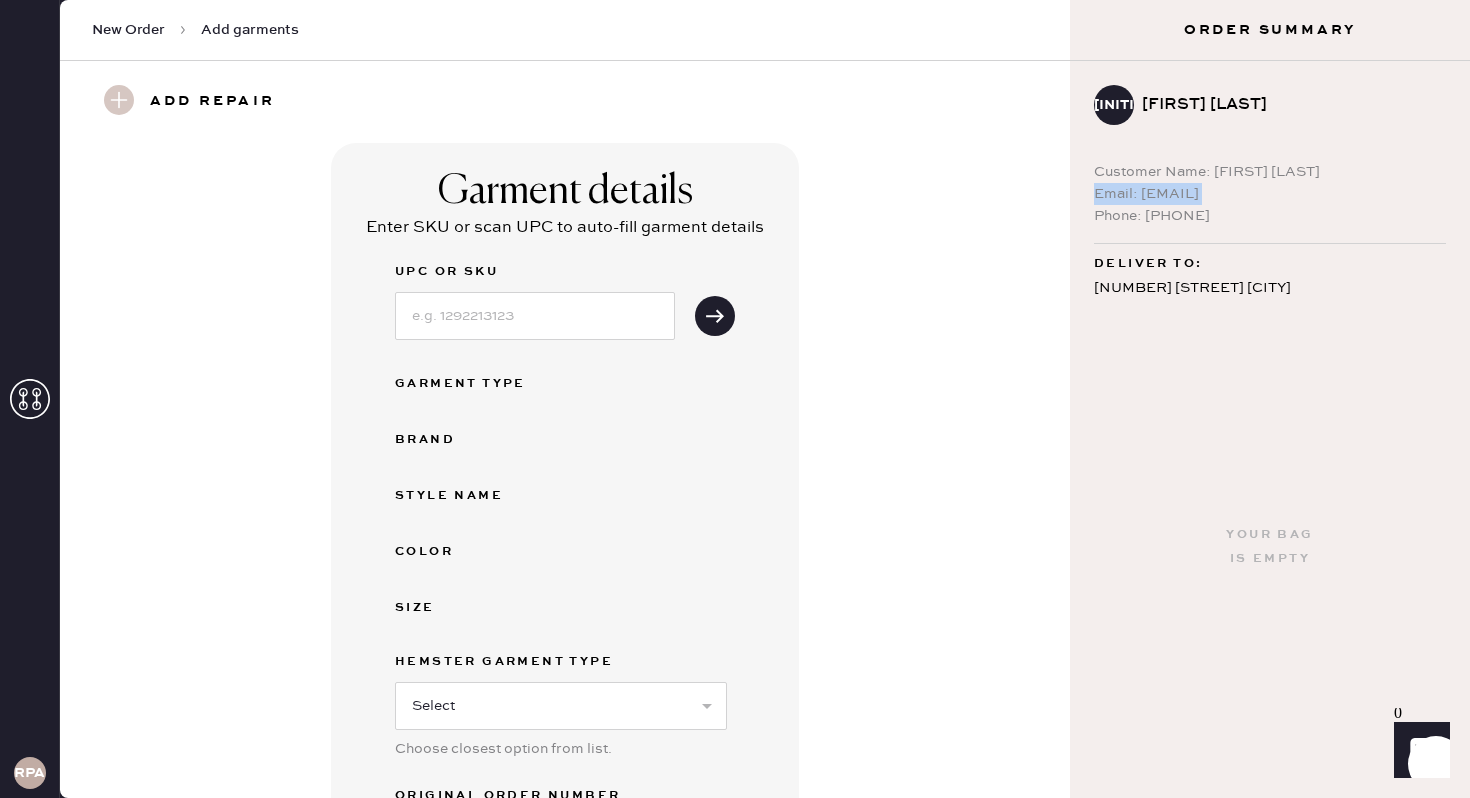 click on "Email: [EMAIL]" at bounding box center (1270, 194) 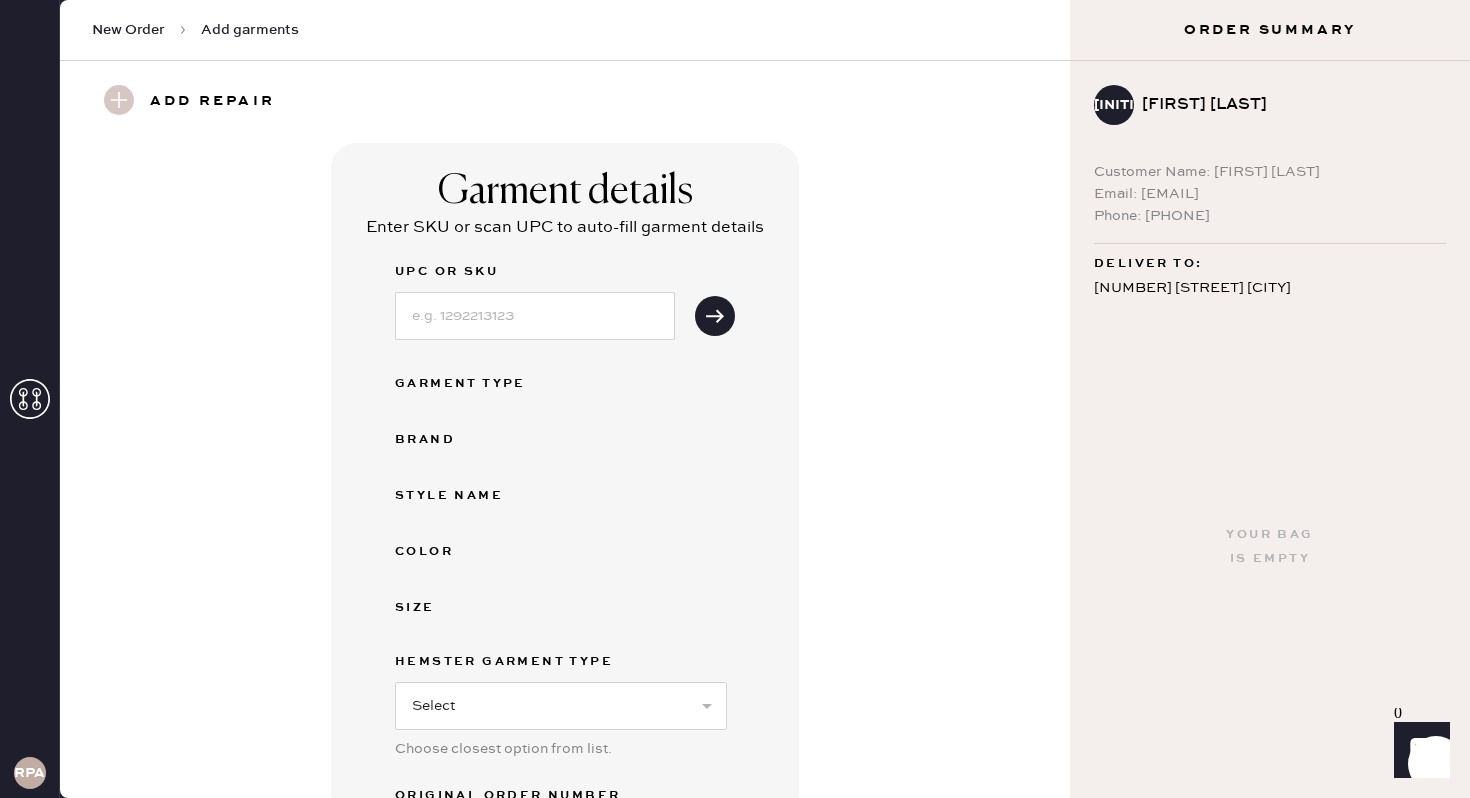 click on "Email: [EMAIL]" at bounding box center [1270, 194] 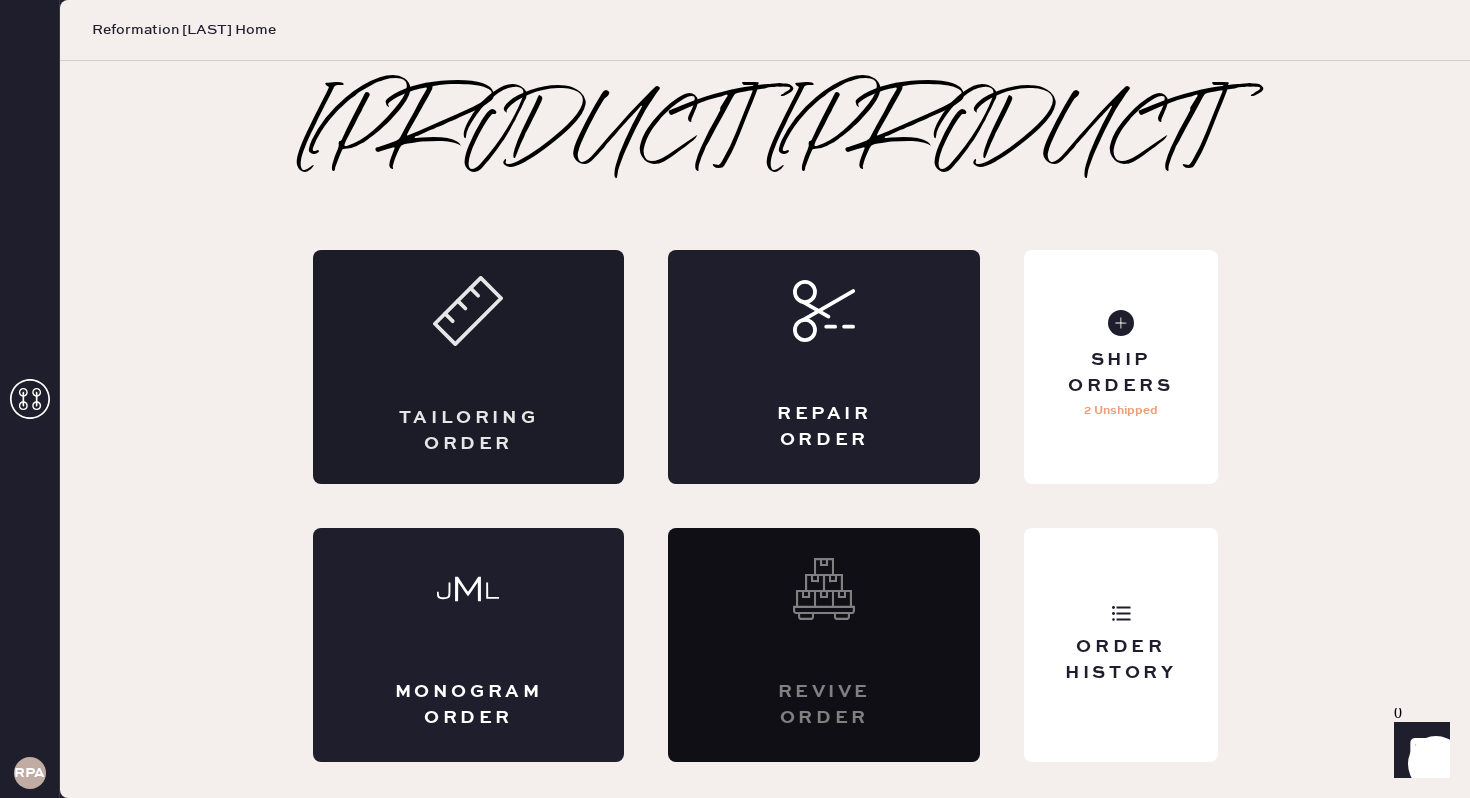 click on "Tailoring Order" at bounding box center (469, 367) 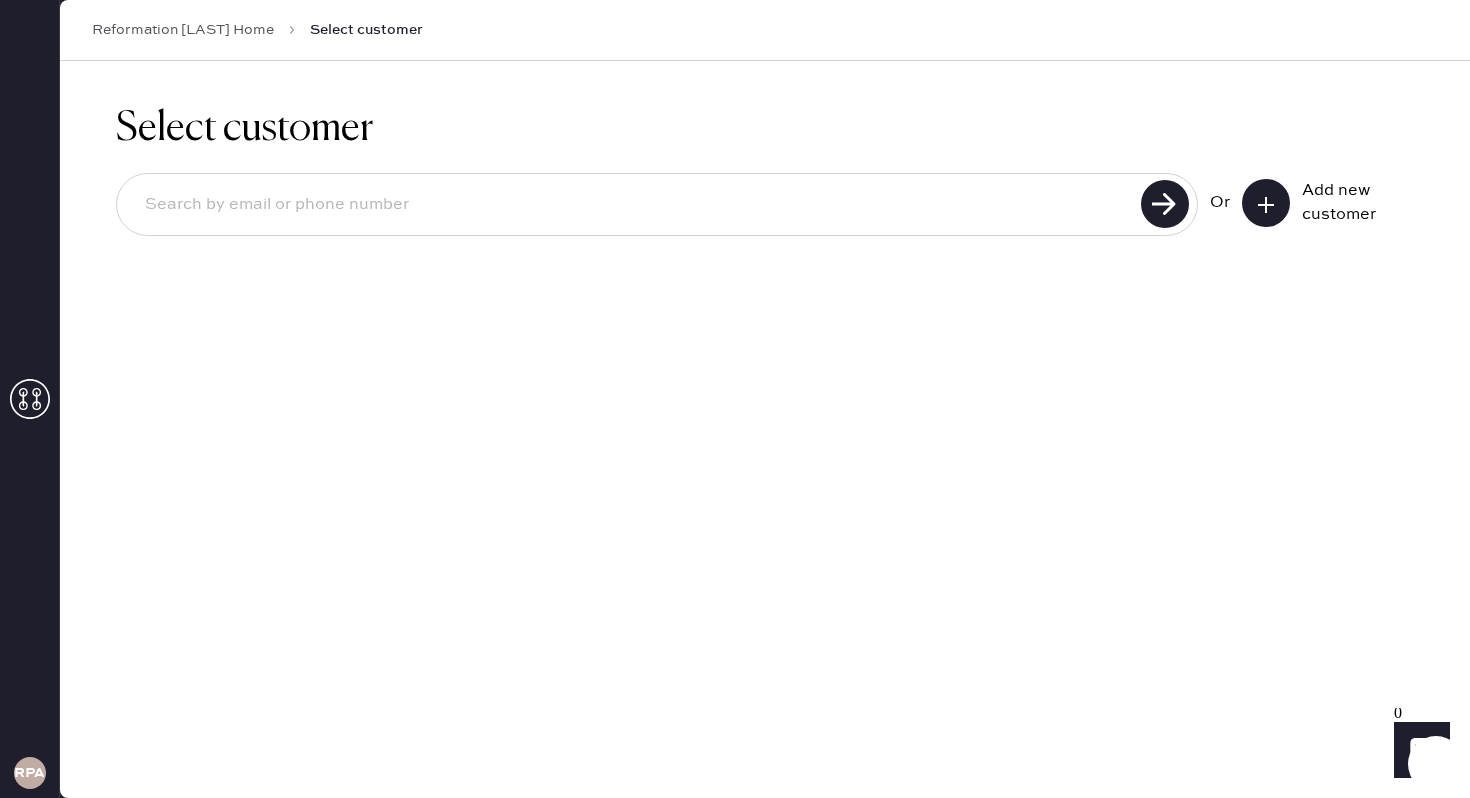 click at bounding box center [632, 205] 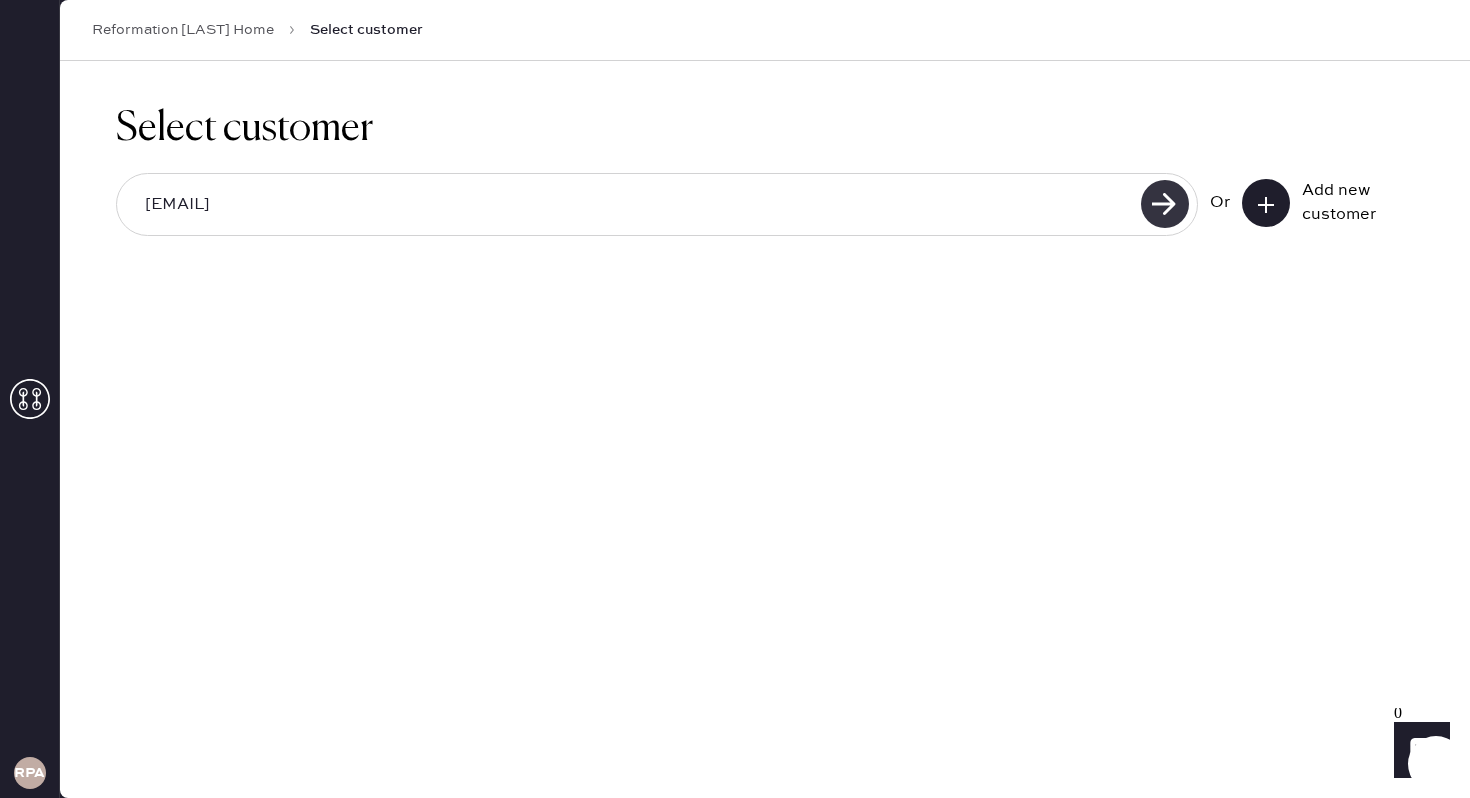 type on "[EMAIL]" 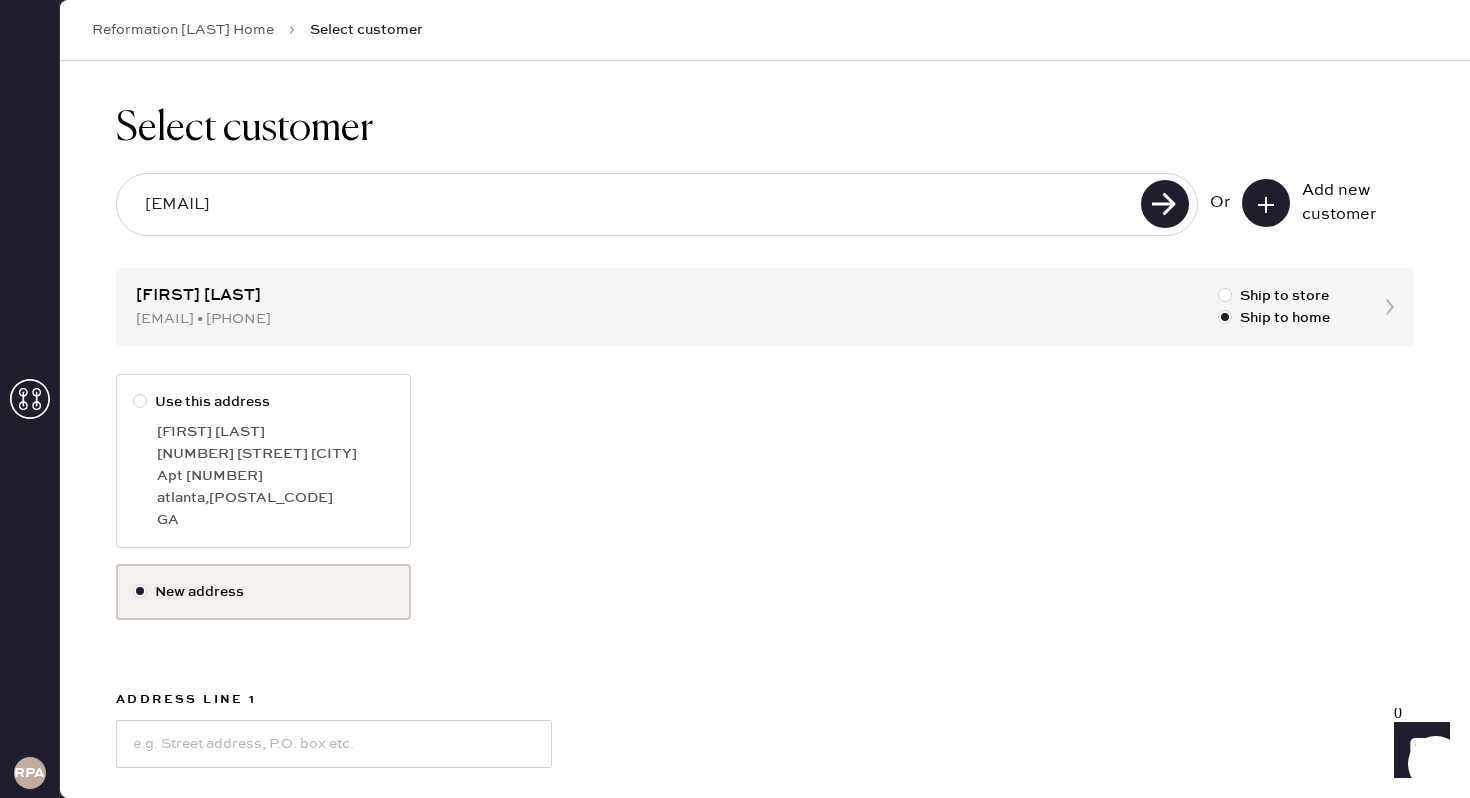 click at bounding box center (140, 401) 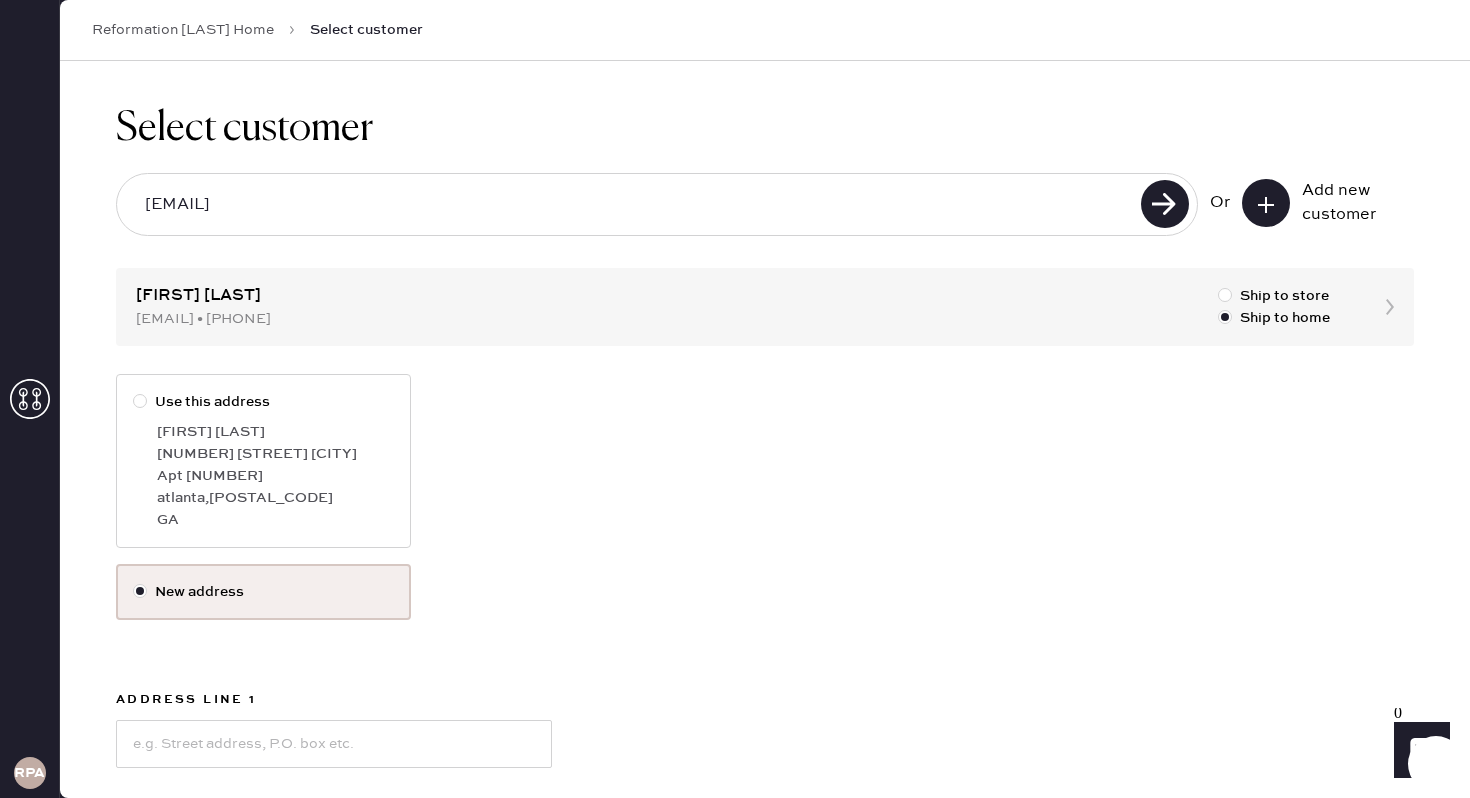 radio on "true" 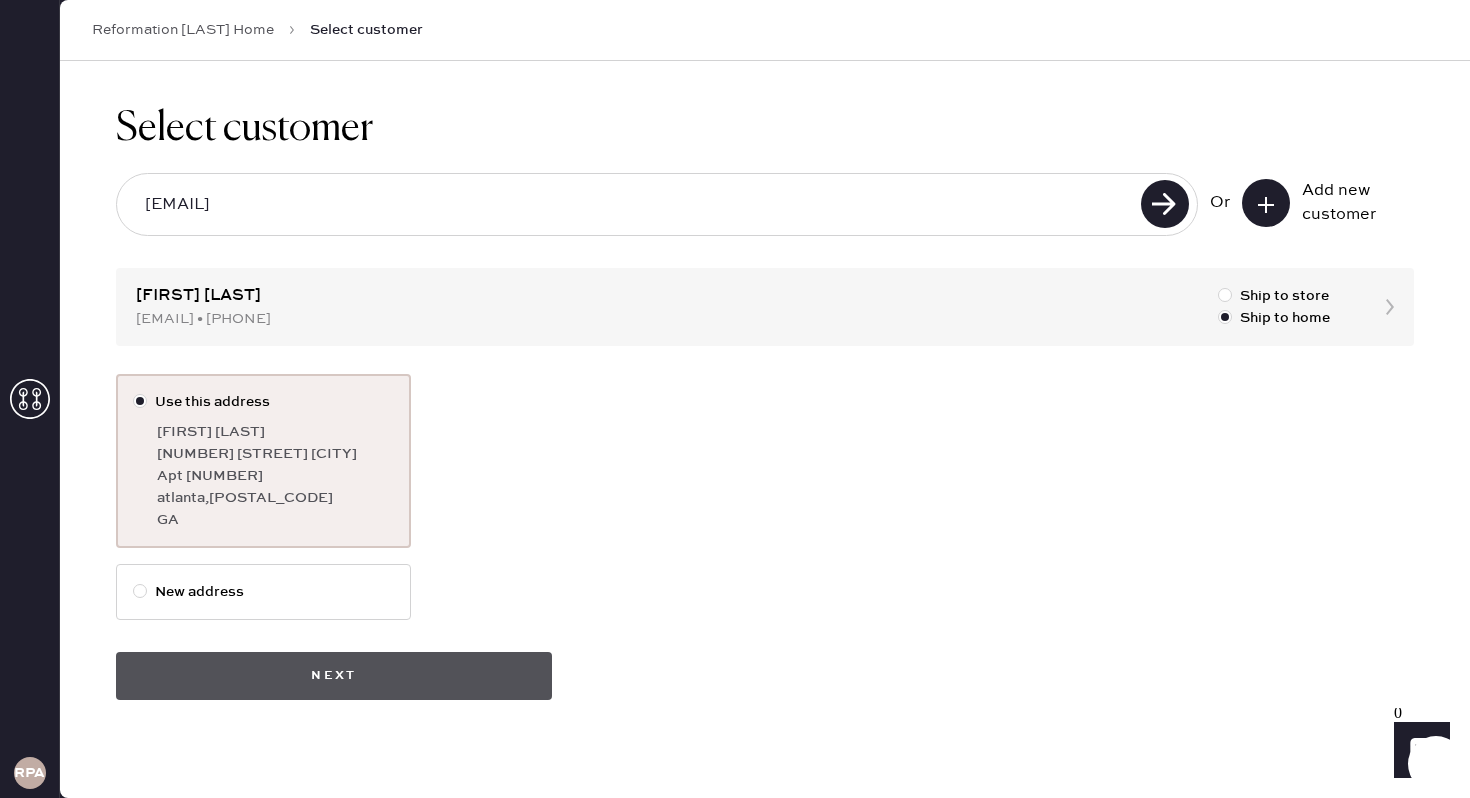 click on "Next" at bounding box center (334, 676) 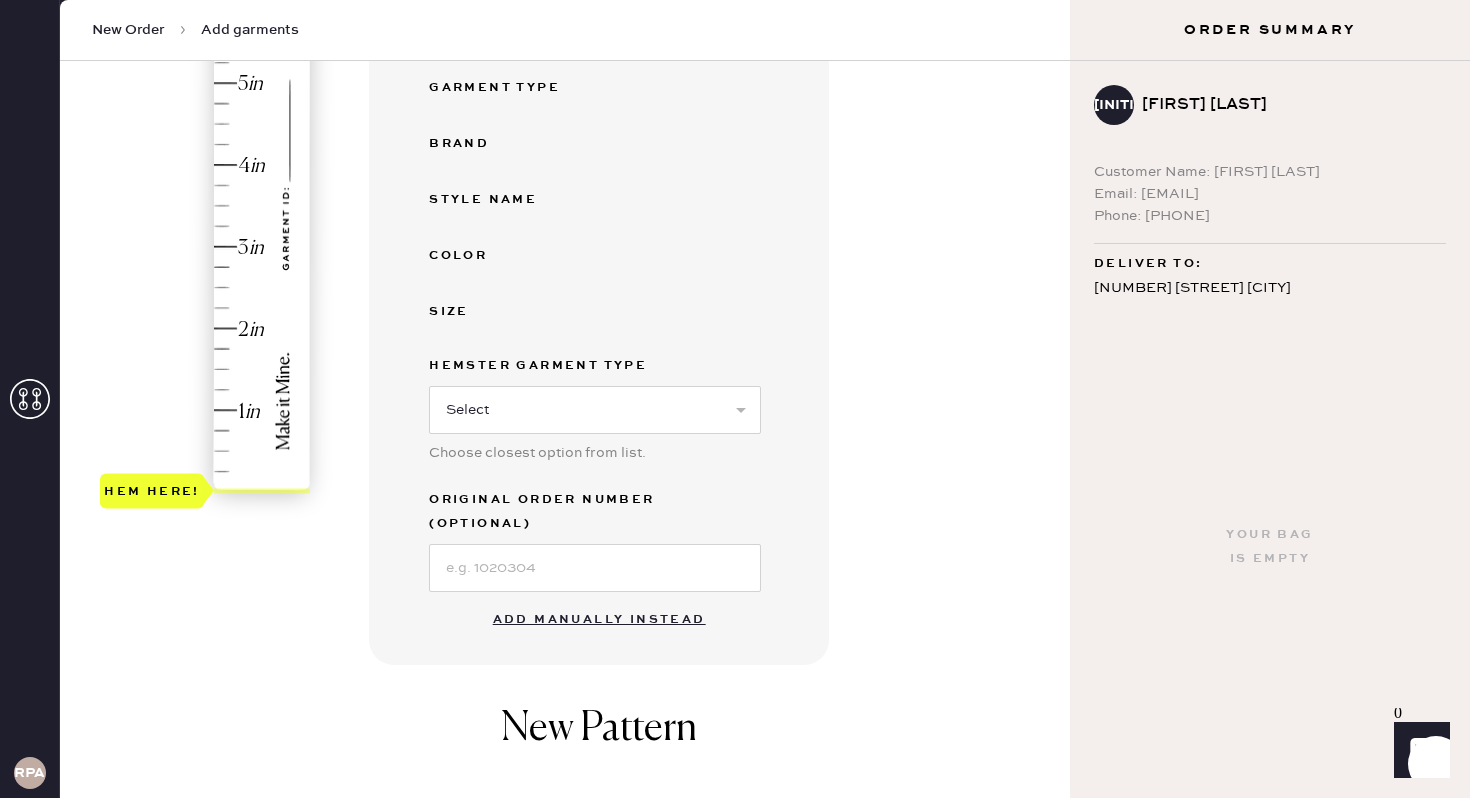 scroll, scrollTop: 616, scrollLeft: 0, axis: vertical 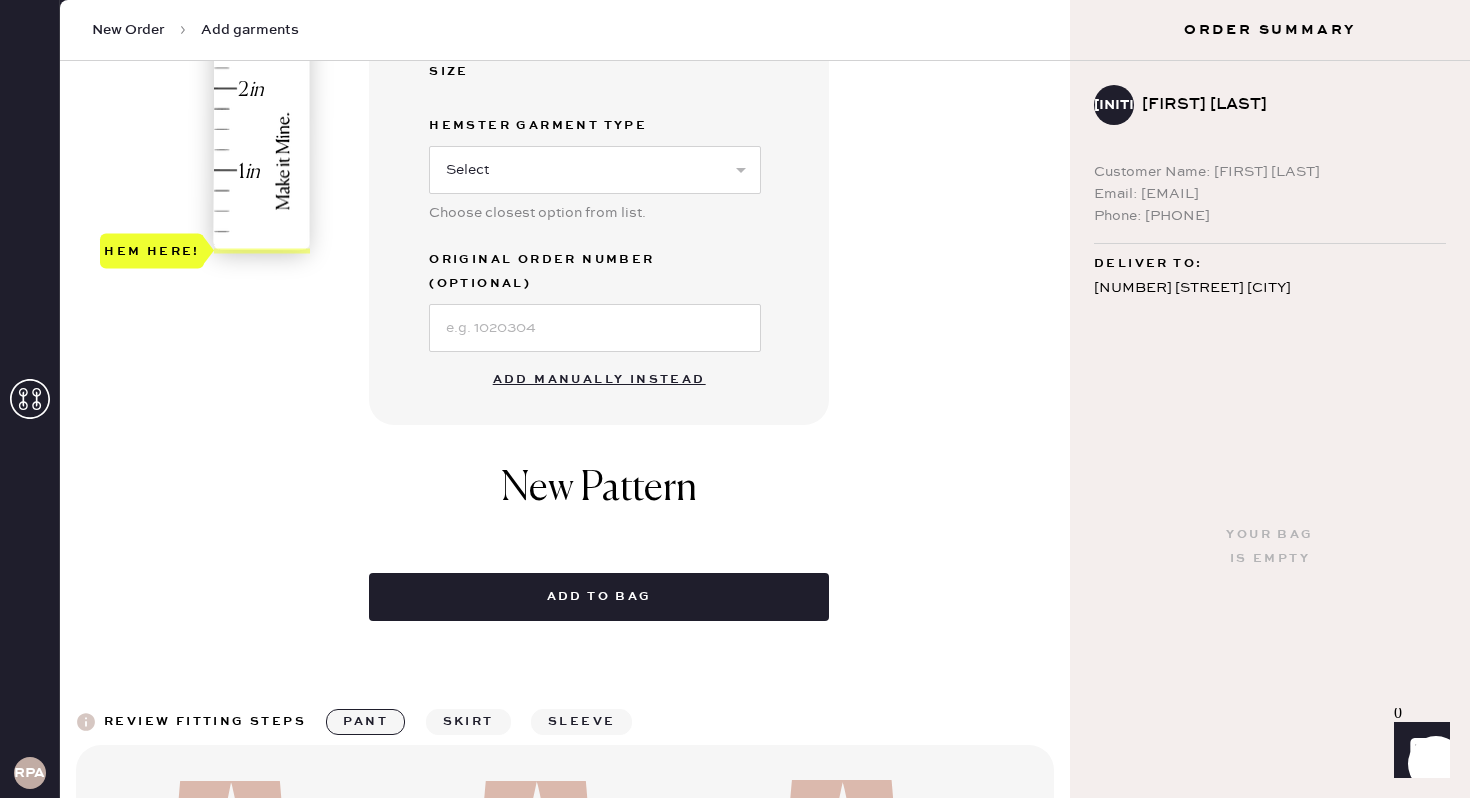 click on "Add manually instead" at bounding box center [599, 380] 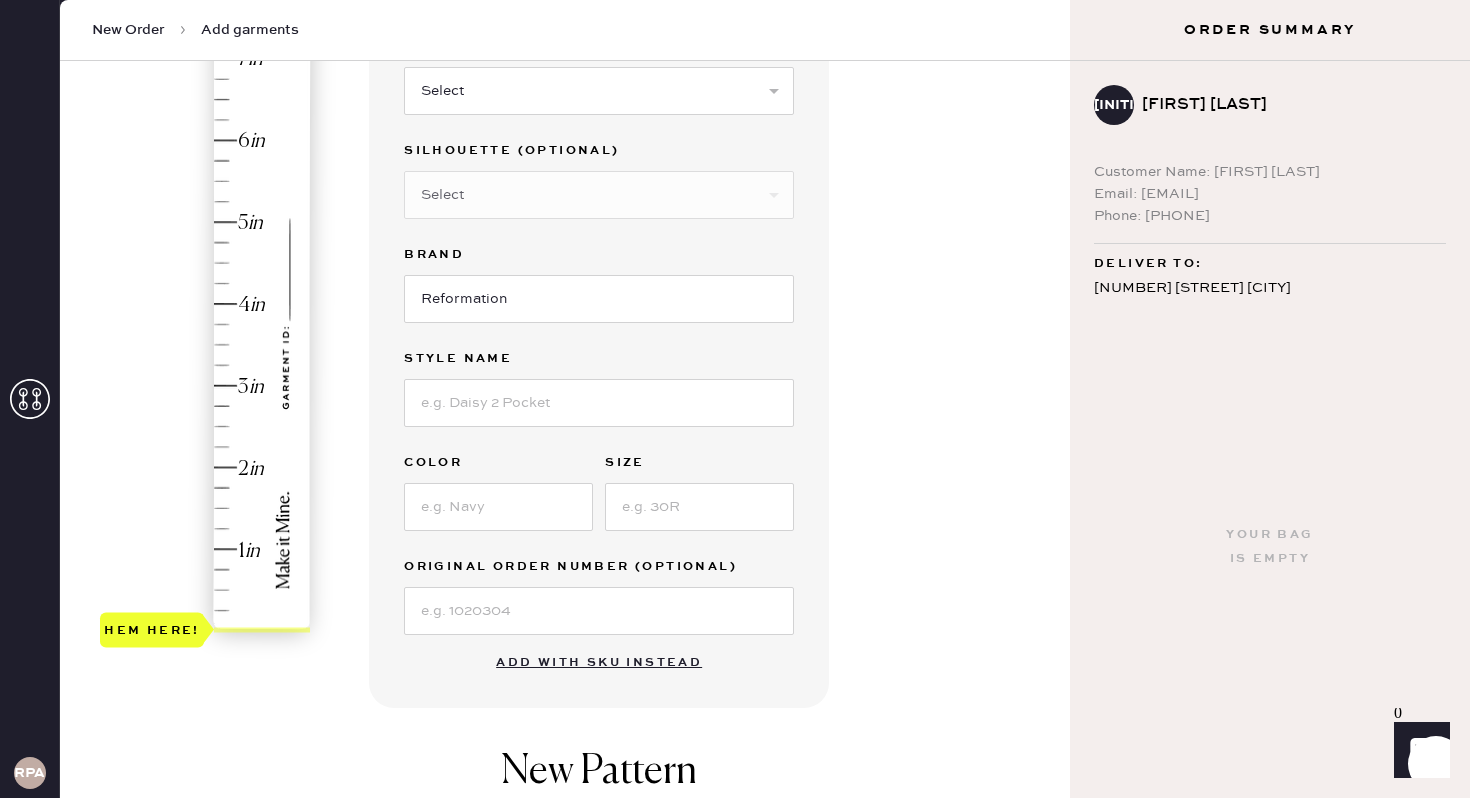 scroll, scrollTop: 64, scrollLeft: 0, axis: vertical 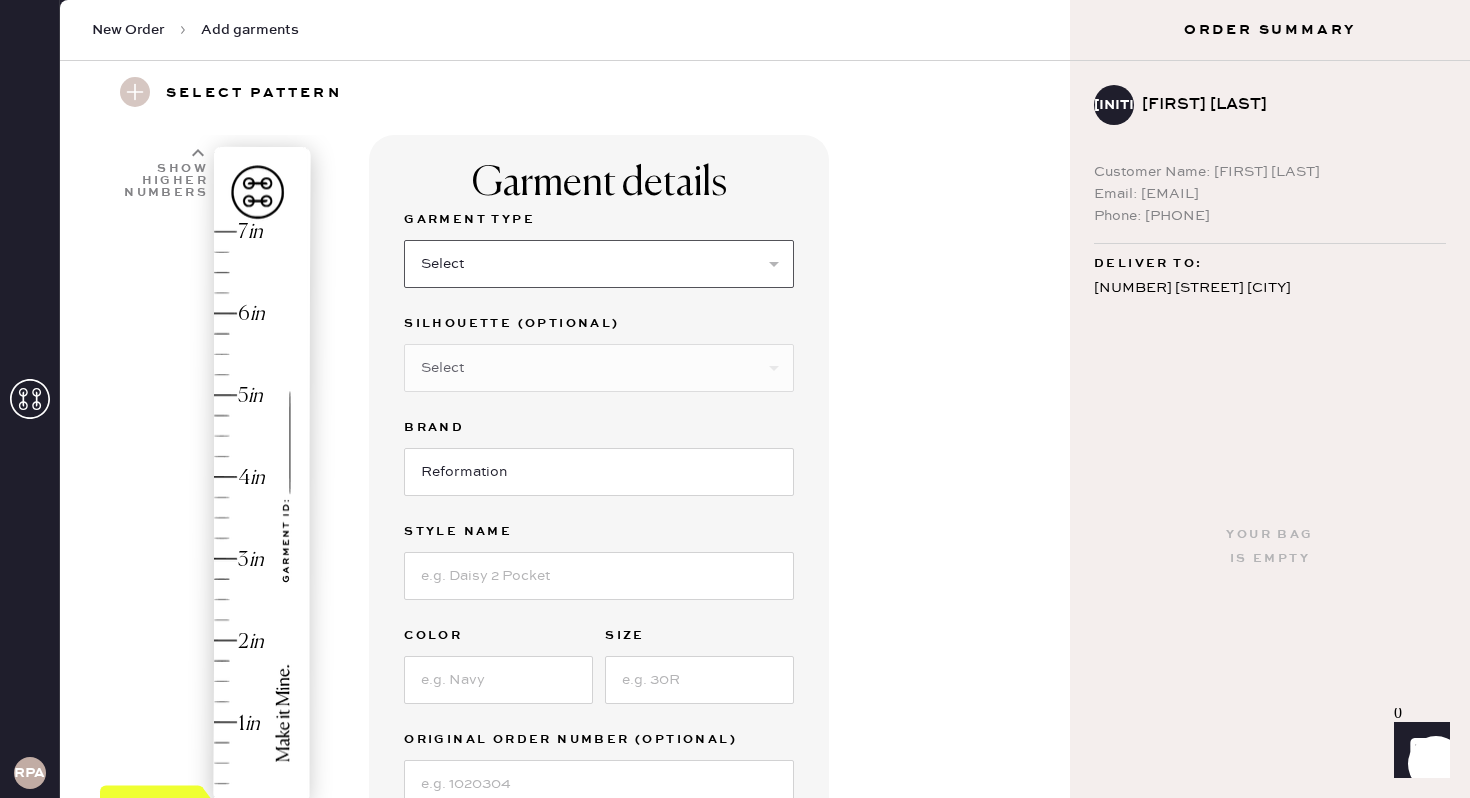 click on "Select Basic Skirt Jeans Leggings Pants Shorts Basic Sleeved Dress Basic Sleeveless Dress Basic Strap Dress Strap Jumpsuit Button Down Top Sleeved Top Sleeveless Top" at bounding box center (599, 264) 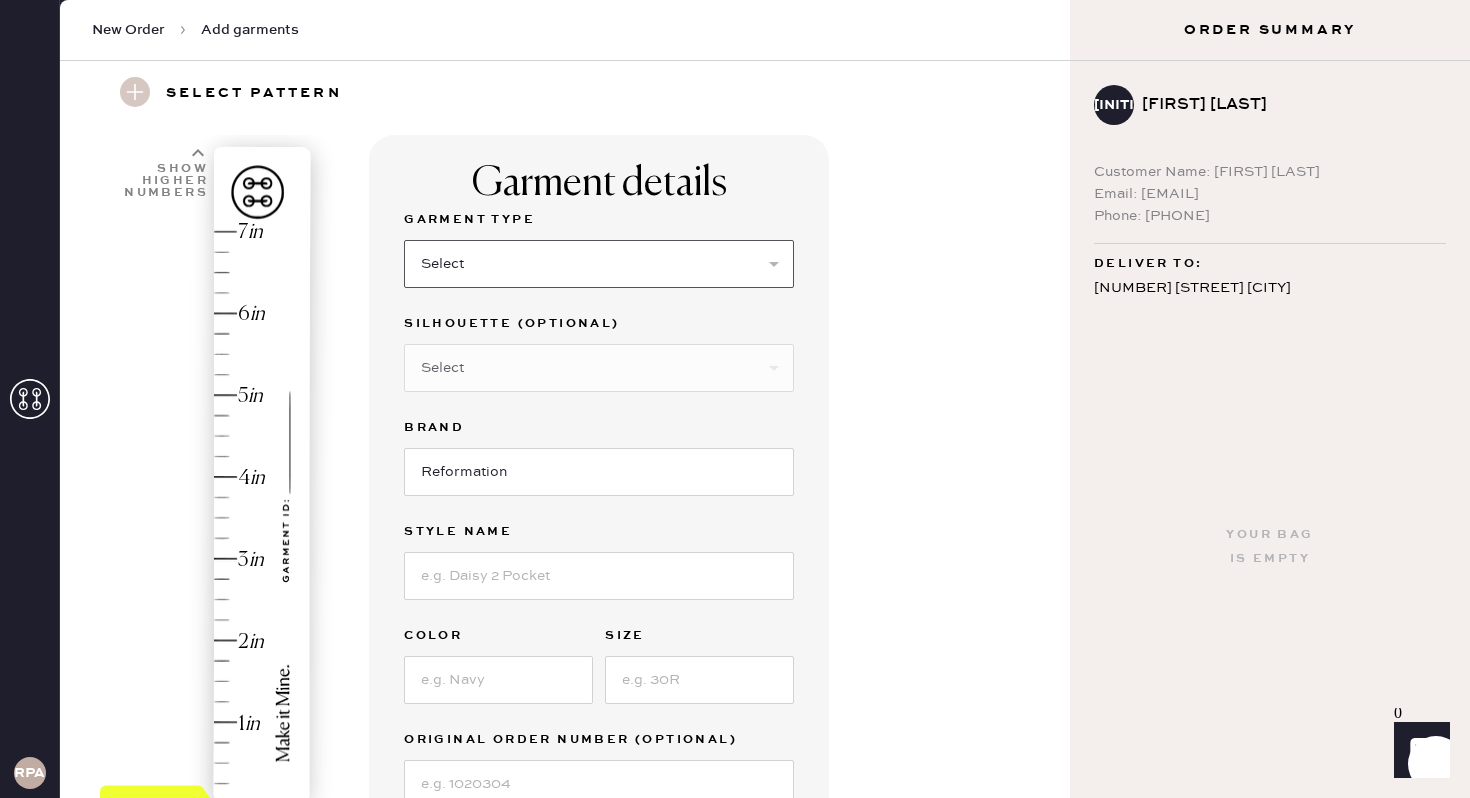 select on "4" 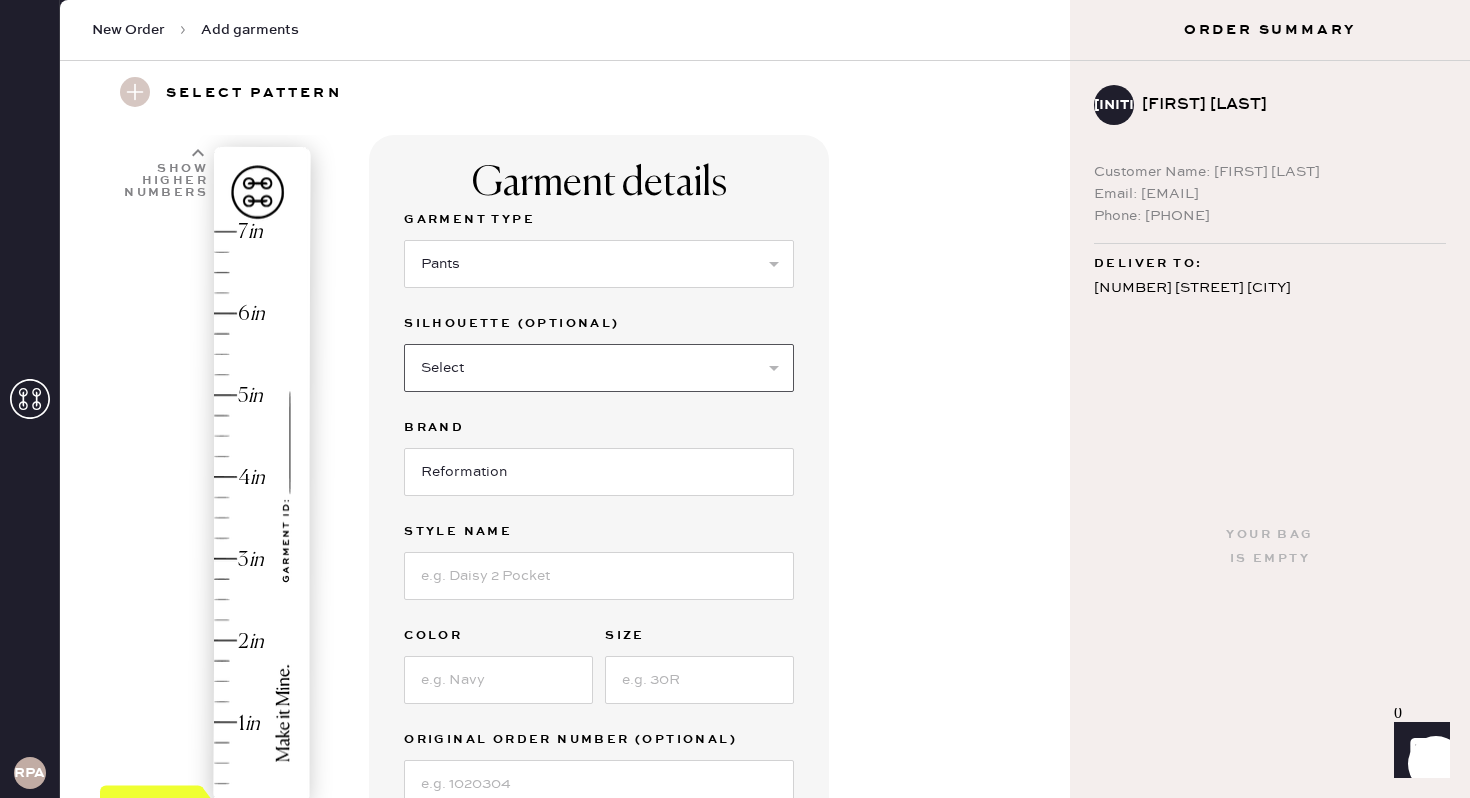 click on "Select Joggers Shorts Cropped Flare Boot Cut Straight Skinny Other" at bounding box center [599, 368] 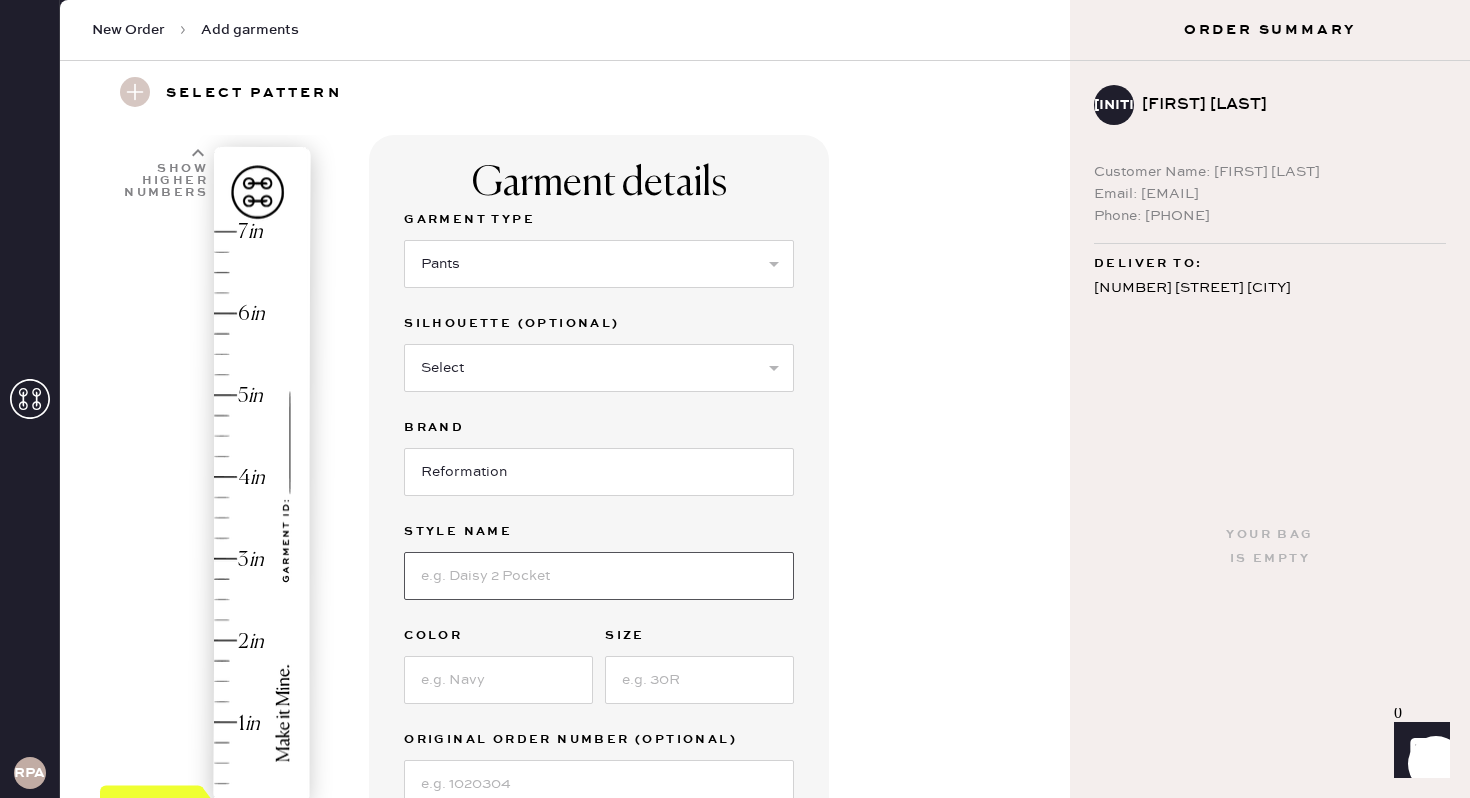 click at bounding box center (599, 576) 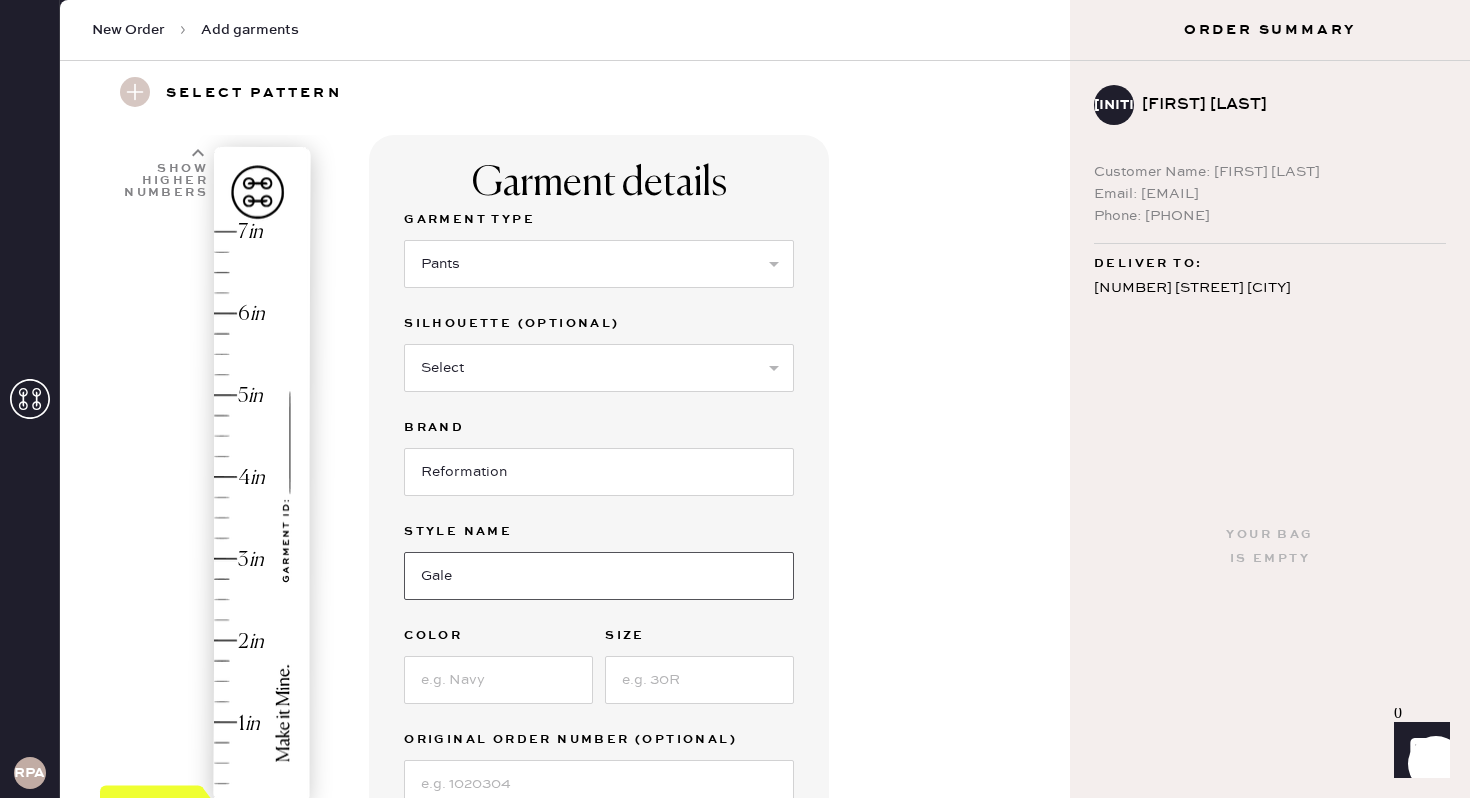 type on "[FIRST] Satin Pants" 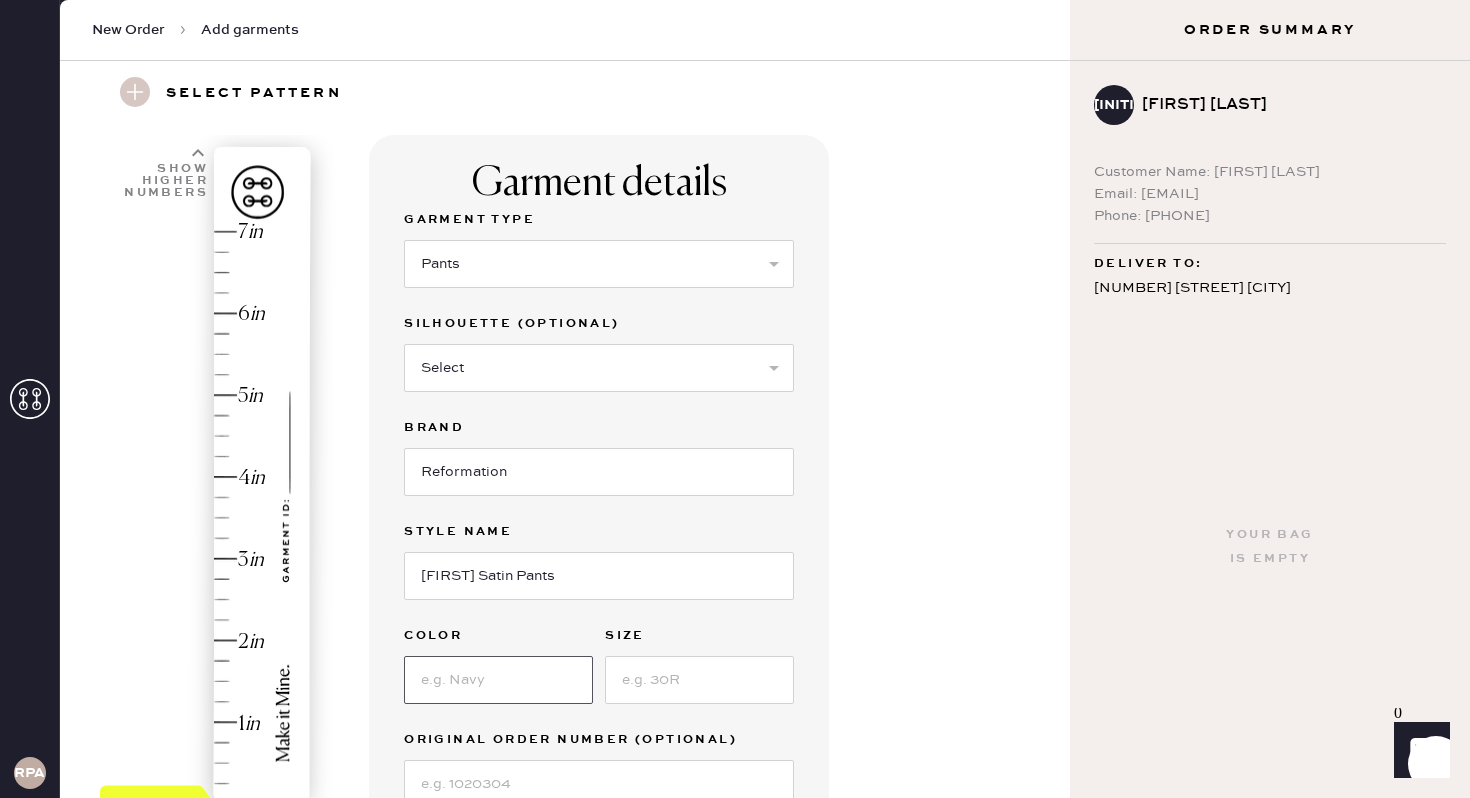 click at bounding box center (498, 680) 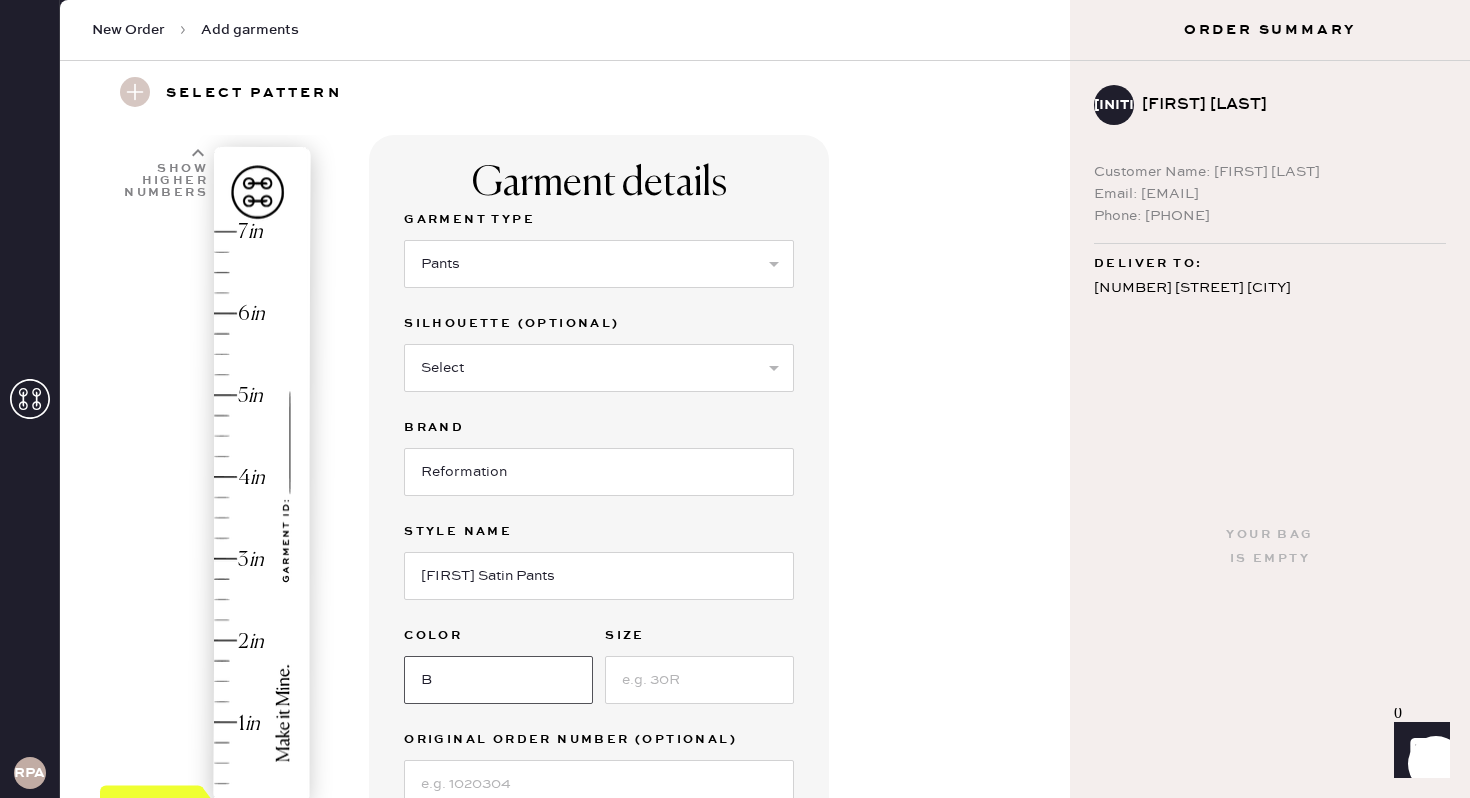 type on "Black" 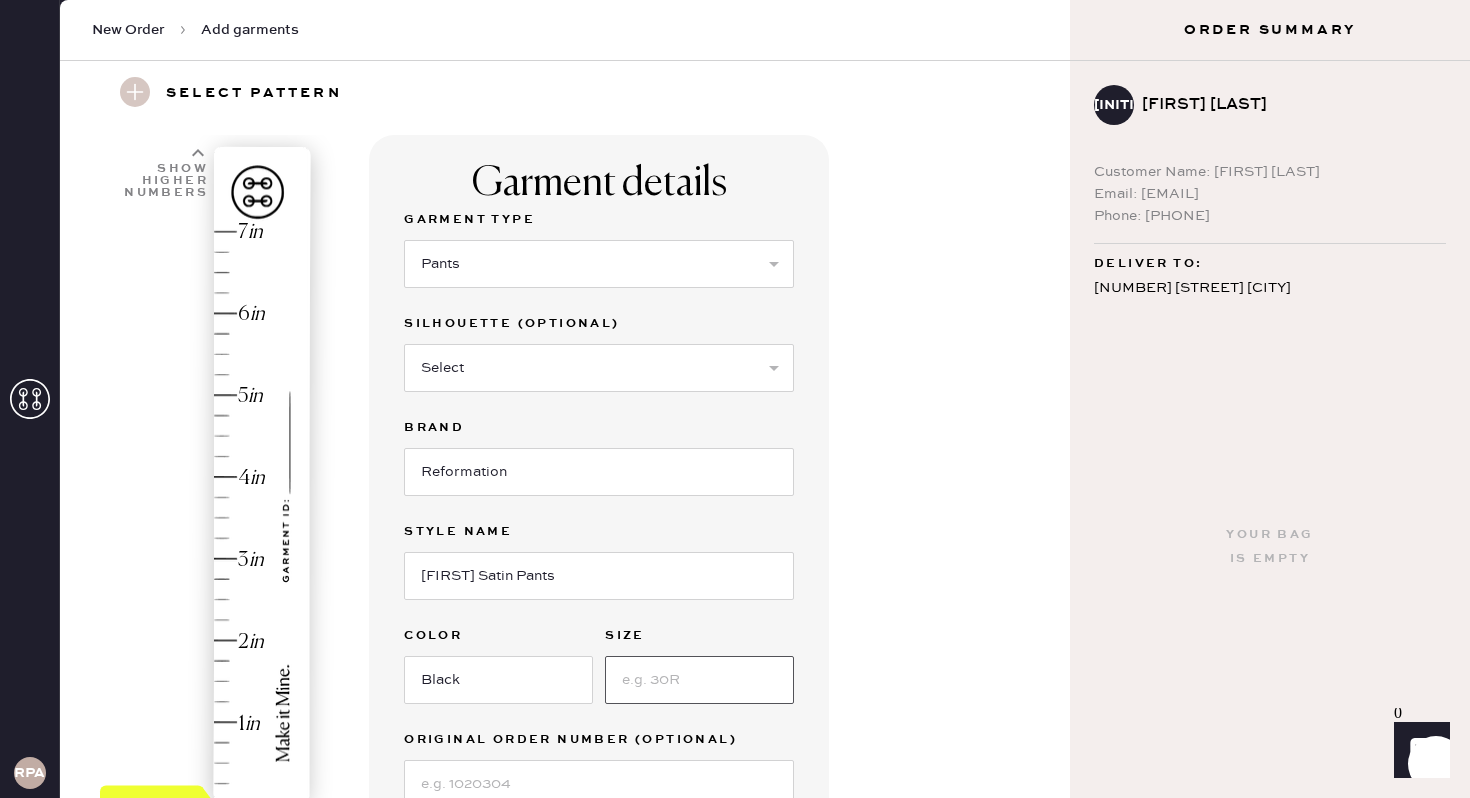 click at bounding box center (699, 680) 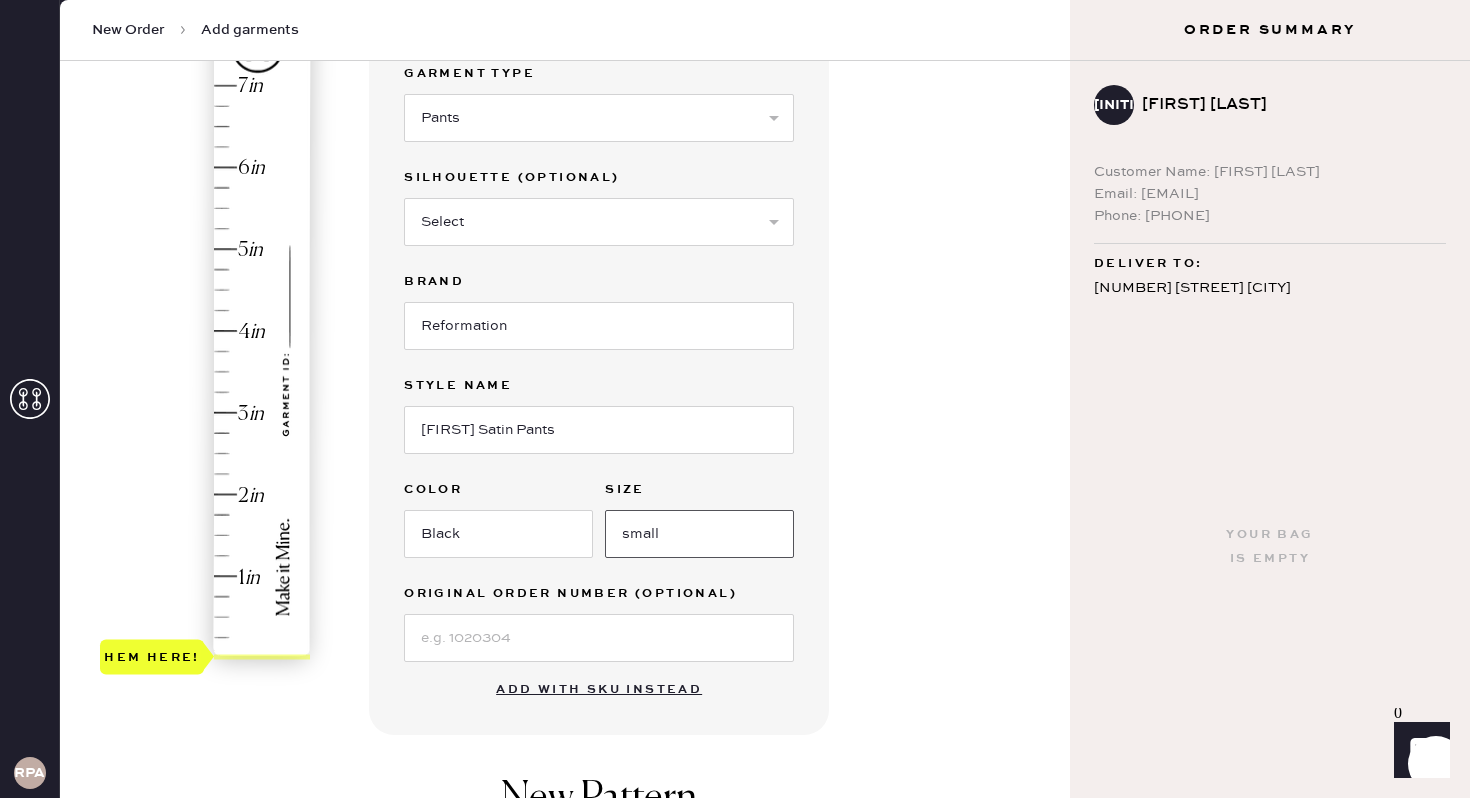 scroll, scrollTop: 369, scrollLeft: 0, axis: vertical 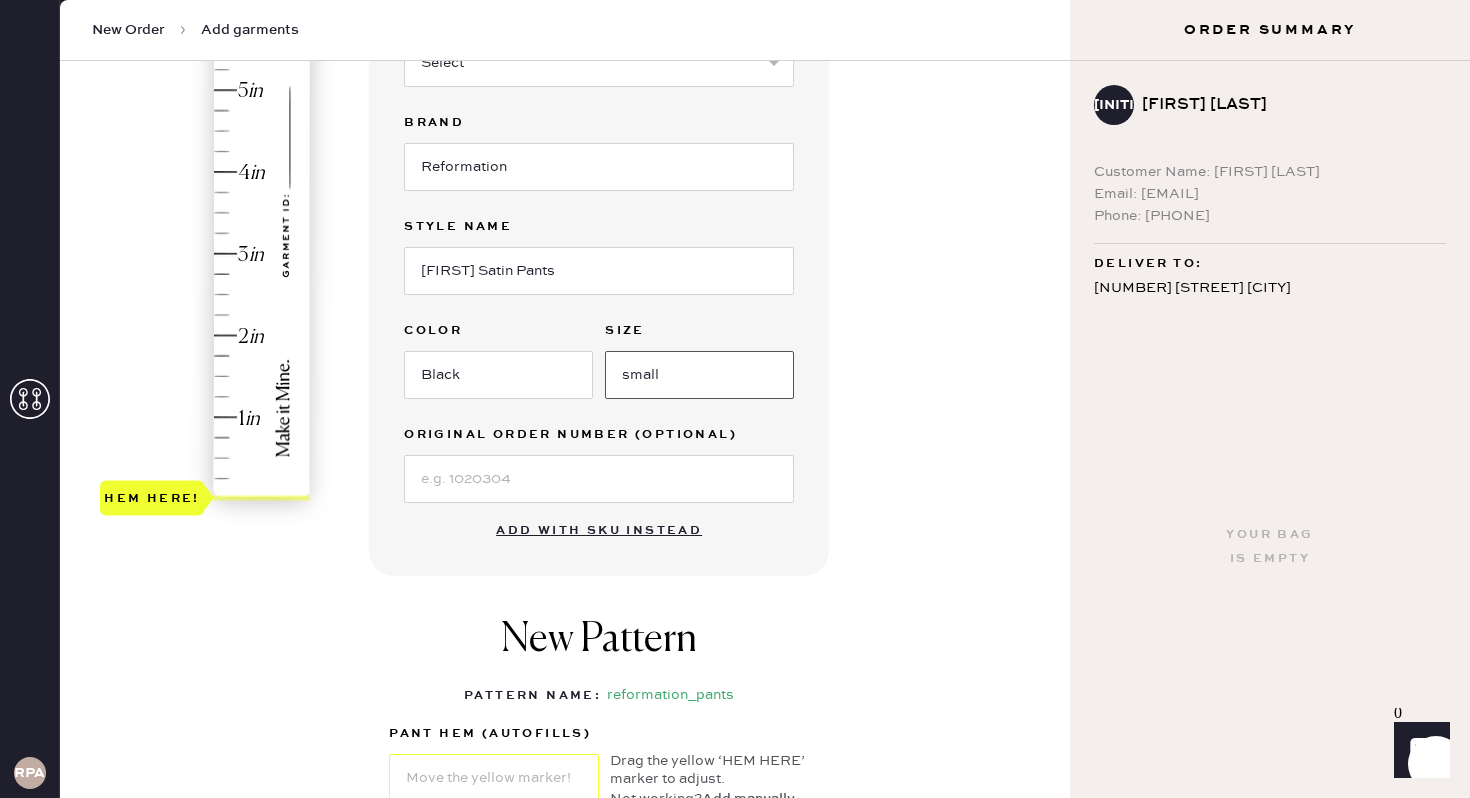 type on "small" 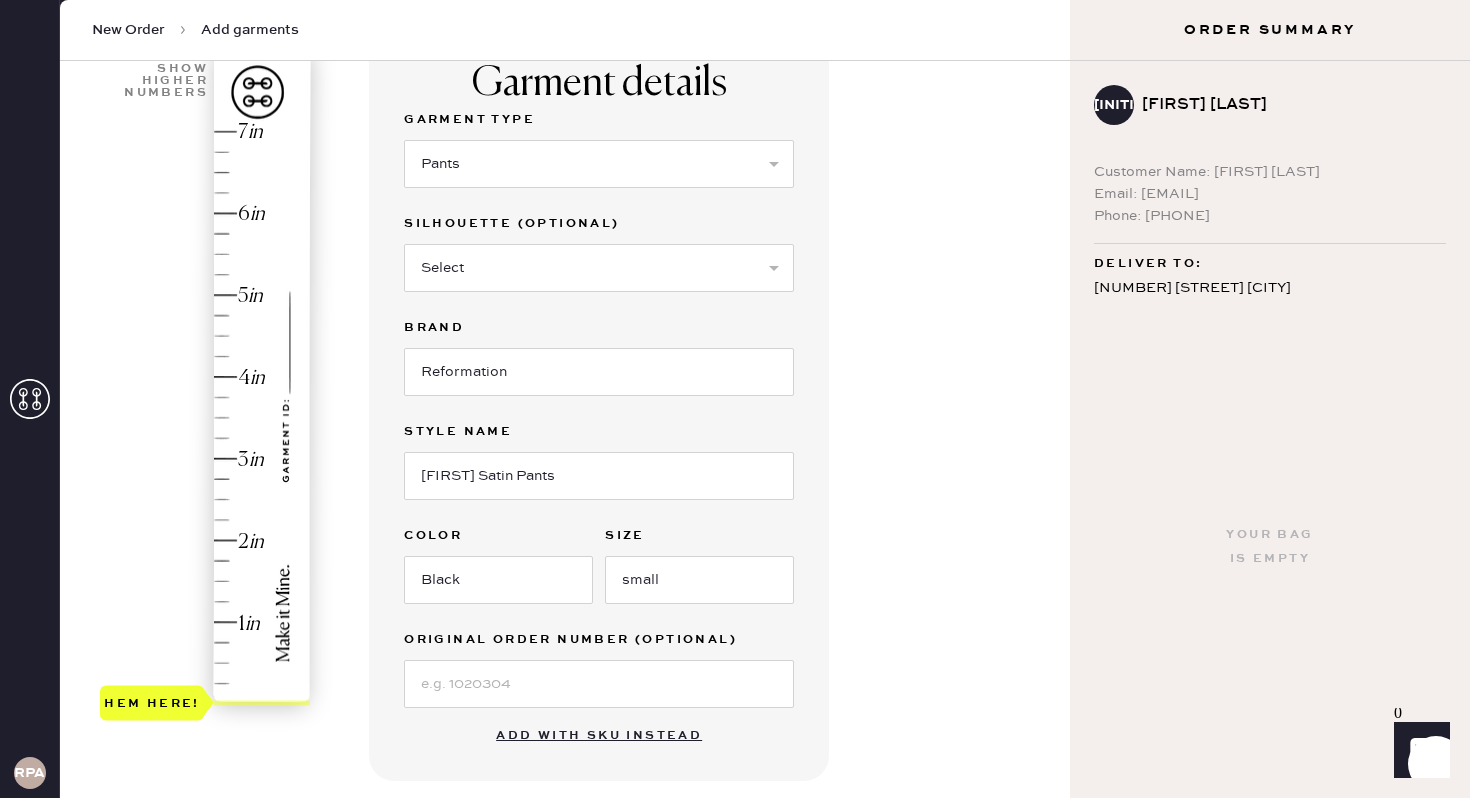 scroll, scrollTop: 136, scrollLeft: 0, axis: vertical 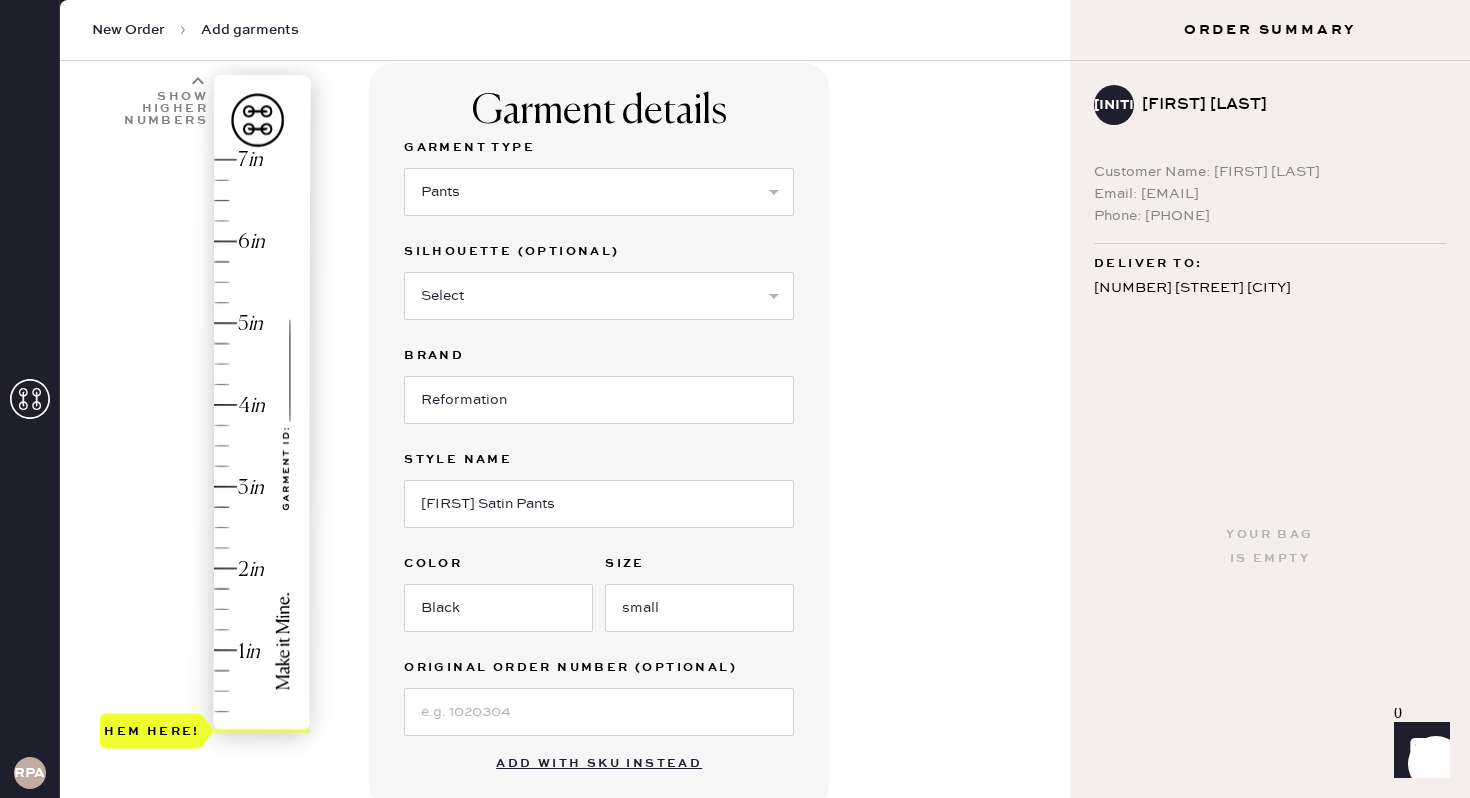 type on "5.75" 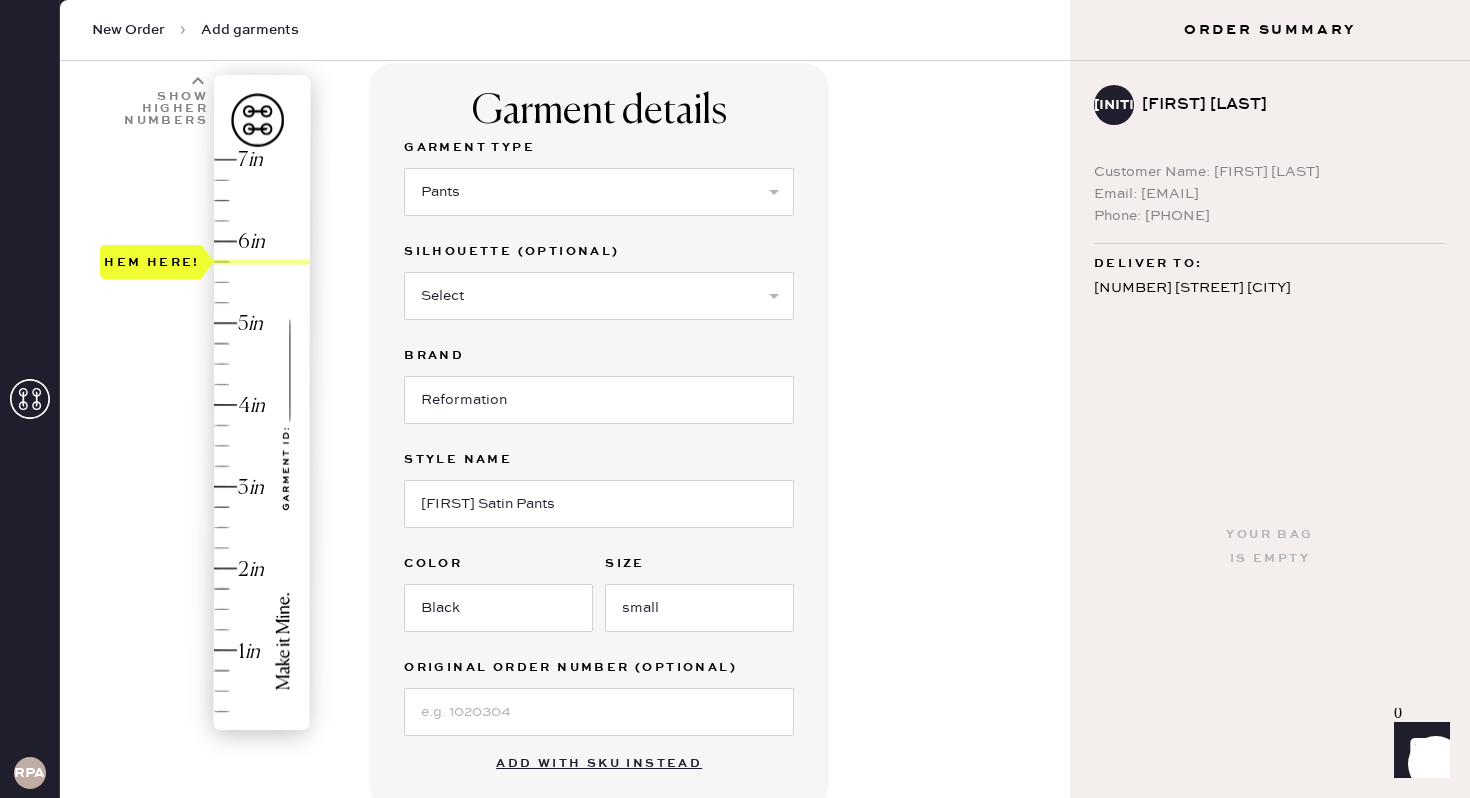 click on "Hem here!" at bounding box center [206, 446] 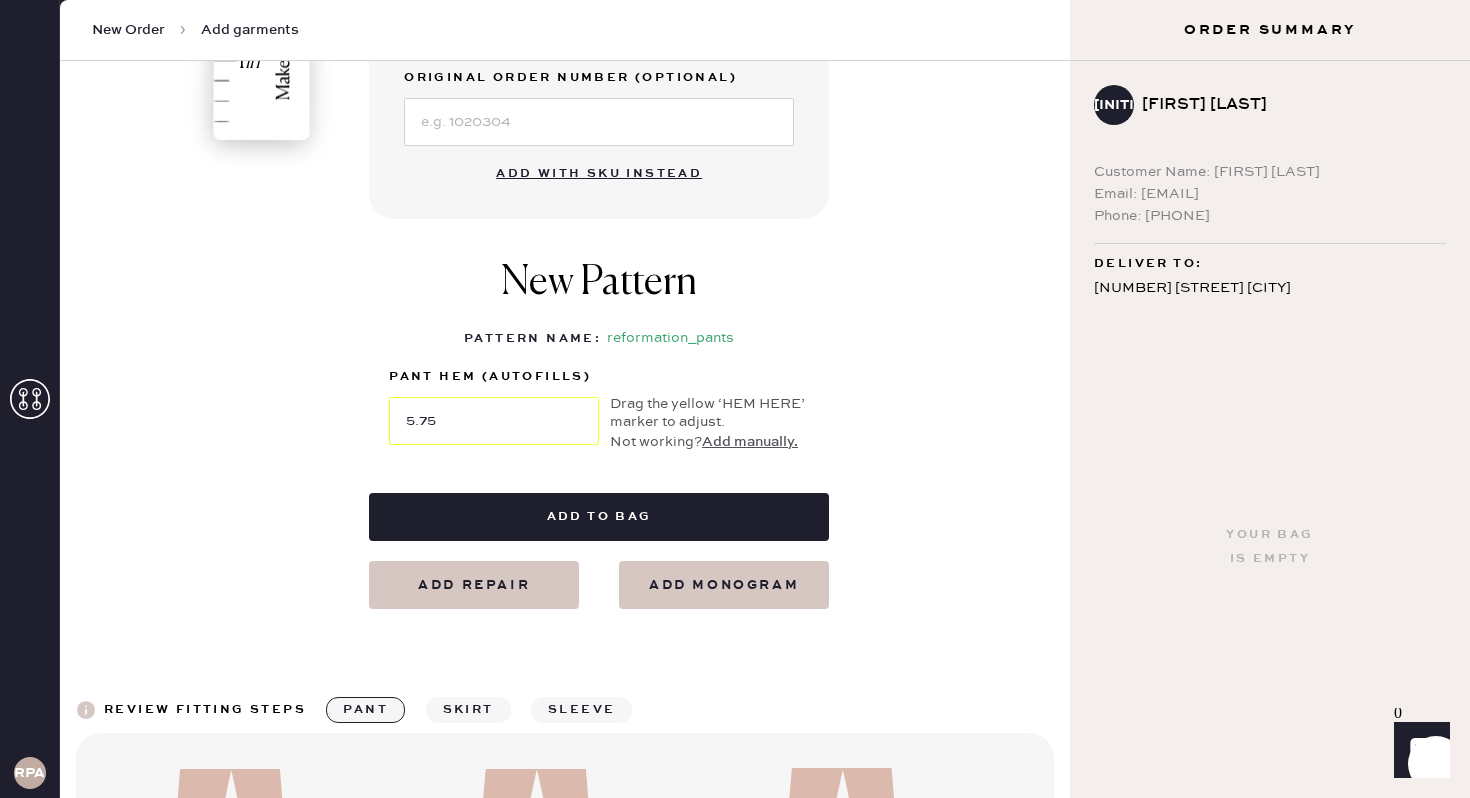 scroll, scrollTop: 778, scrollLeft: 0, axis: vertical 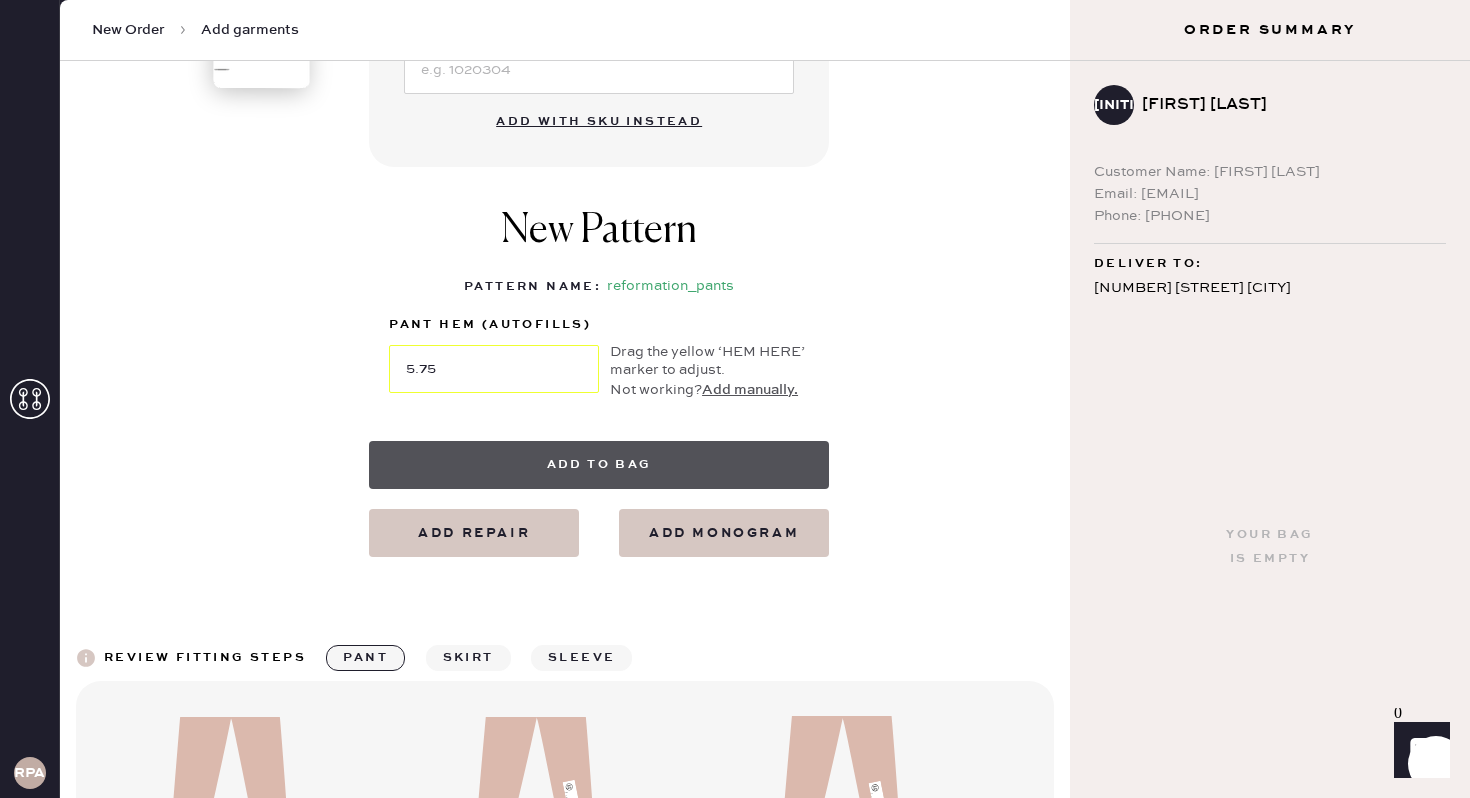 click on "Add to bag" at bounding box center [599, 465] 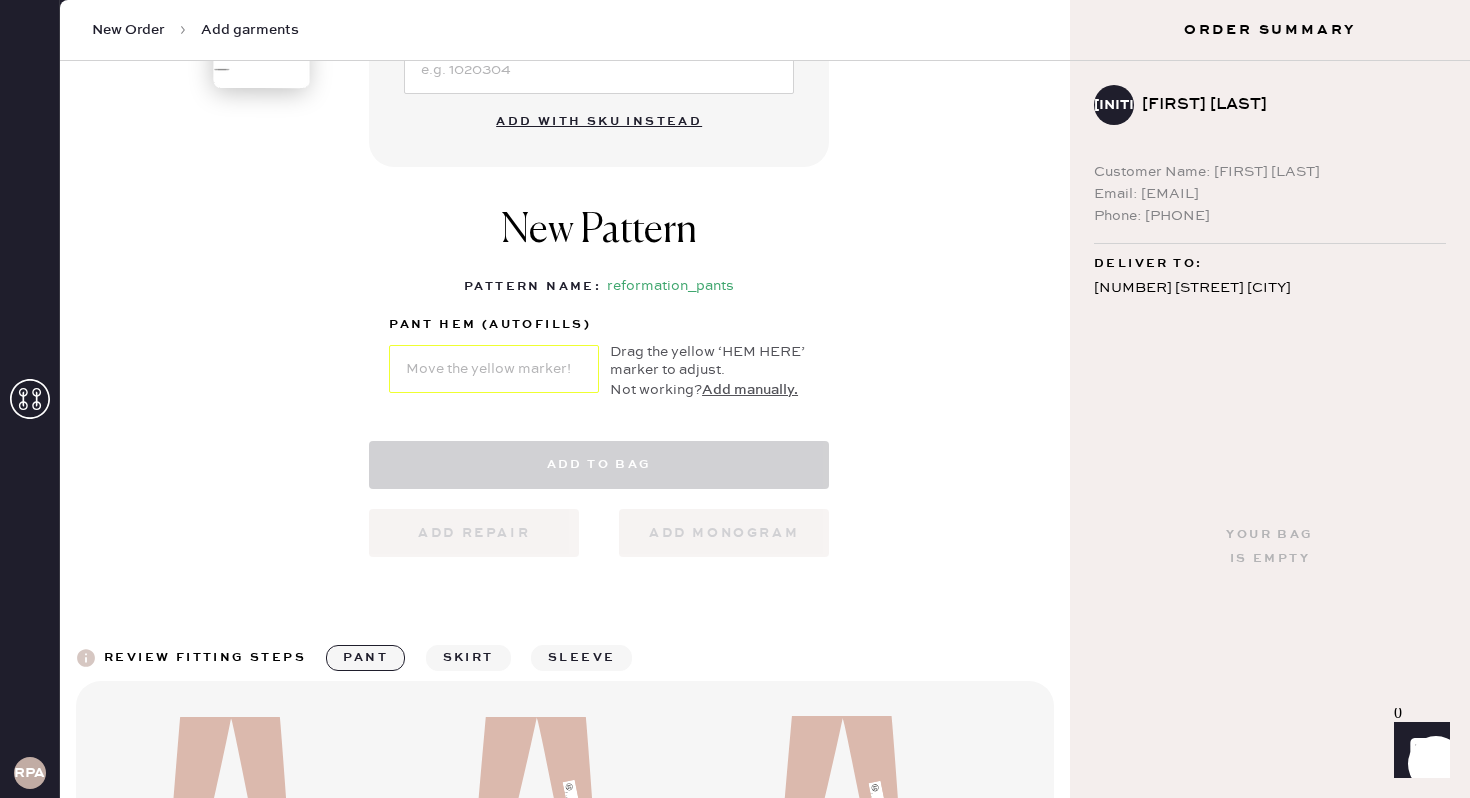 select on "4" 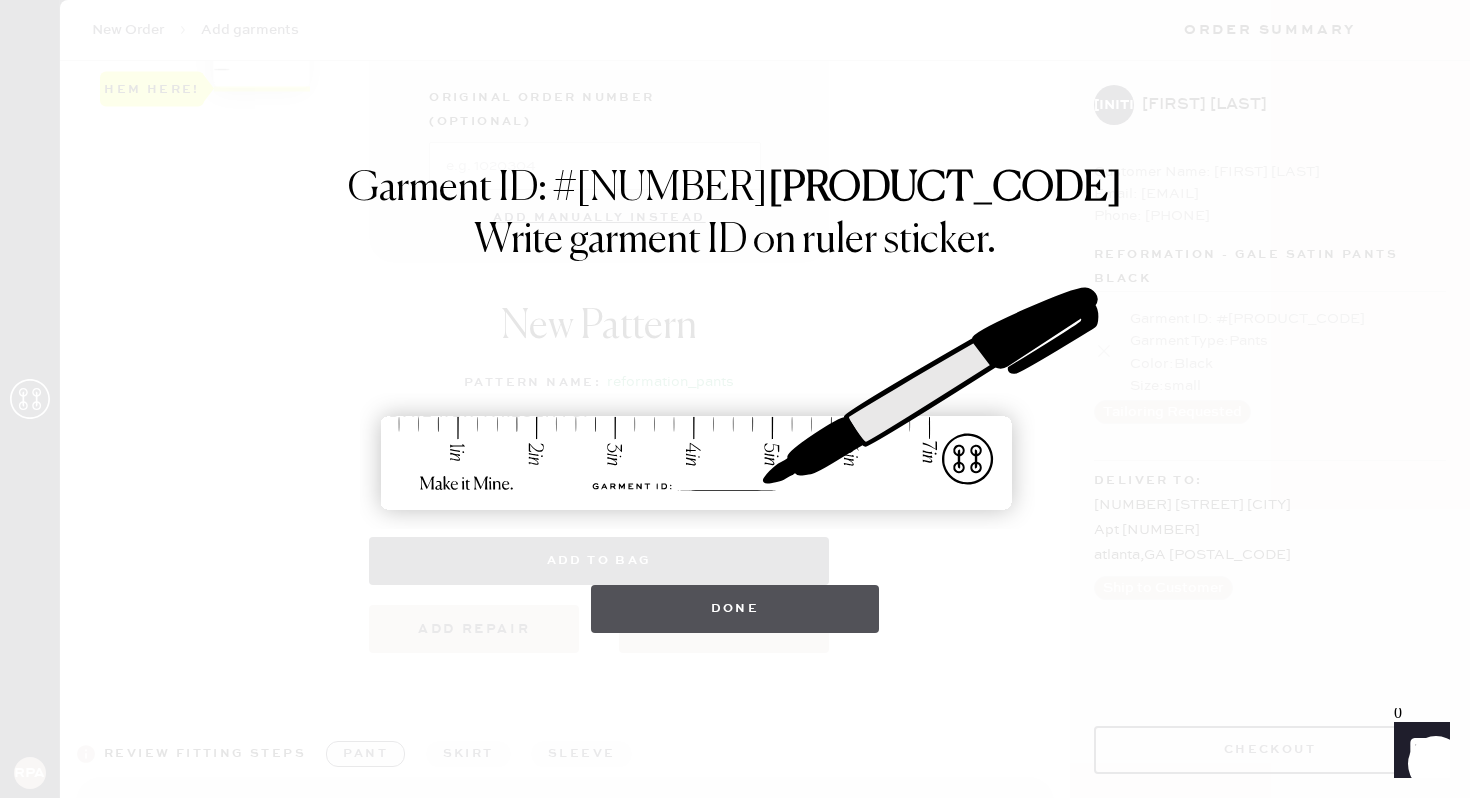 click on "Done" at bounding box center (735, 609) 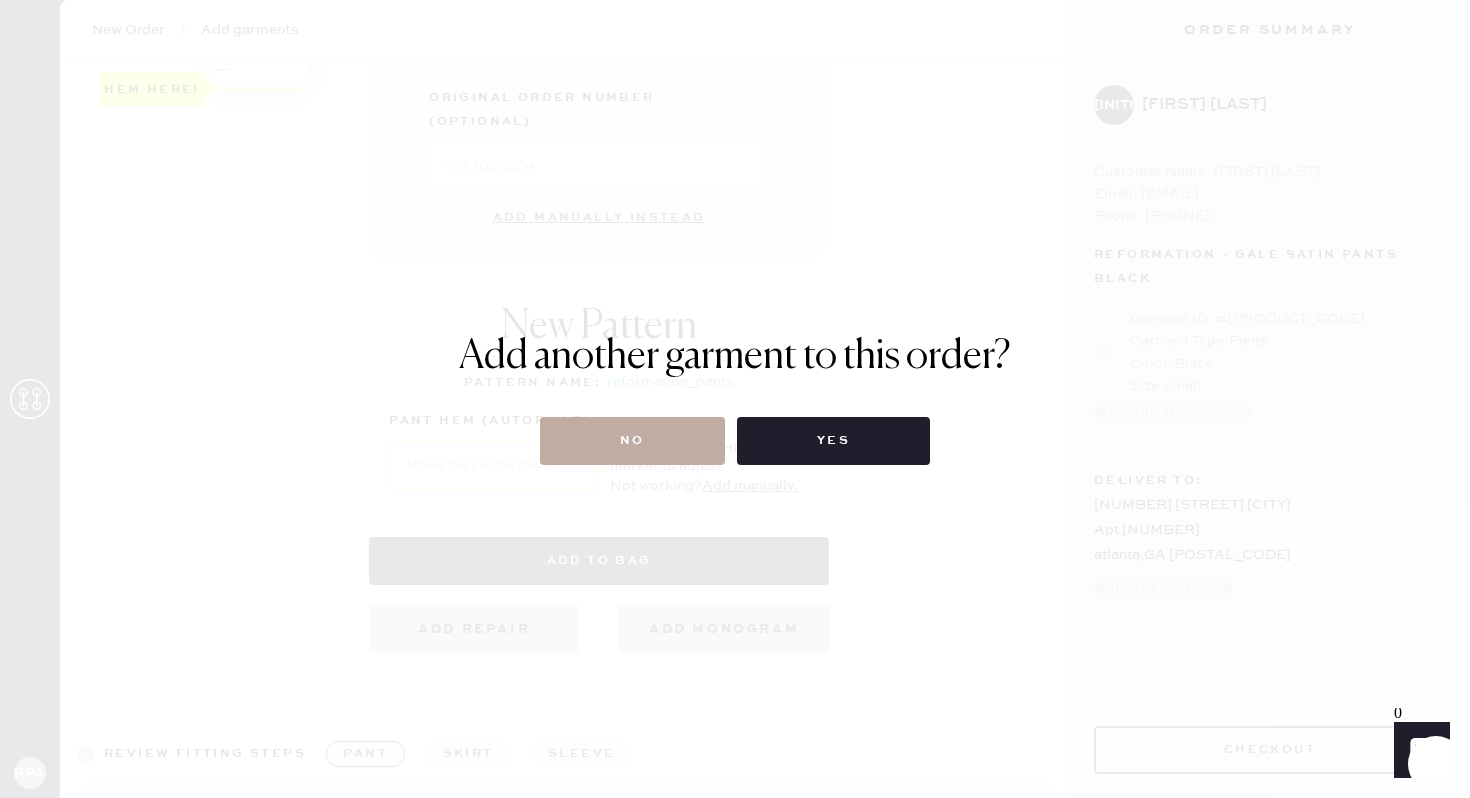 click on "No" at bounding box center (632, 441) 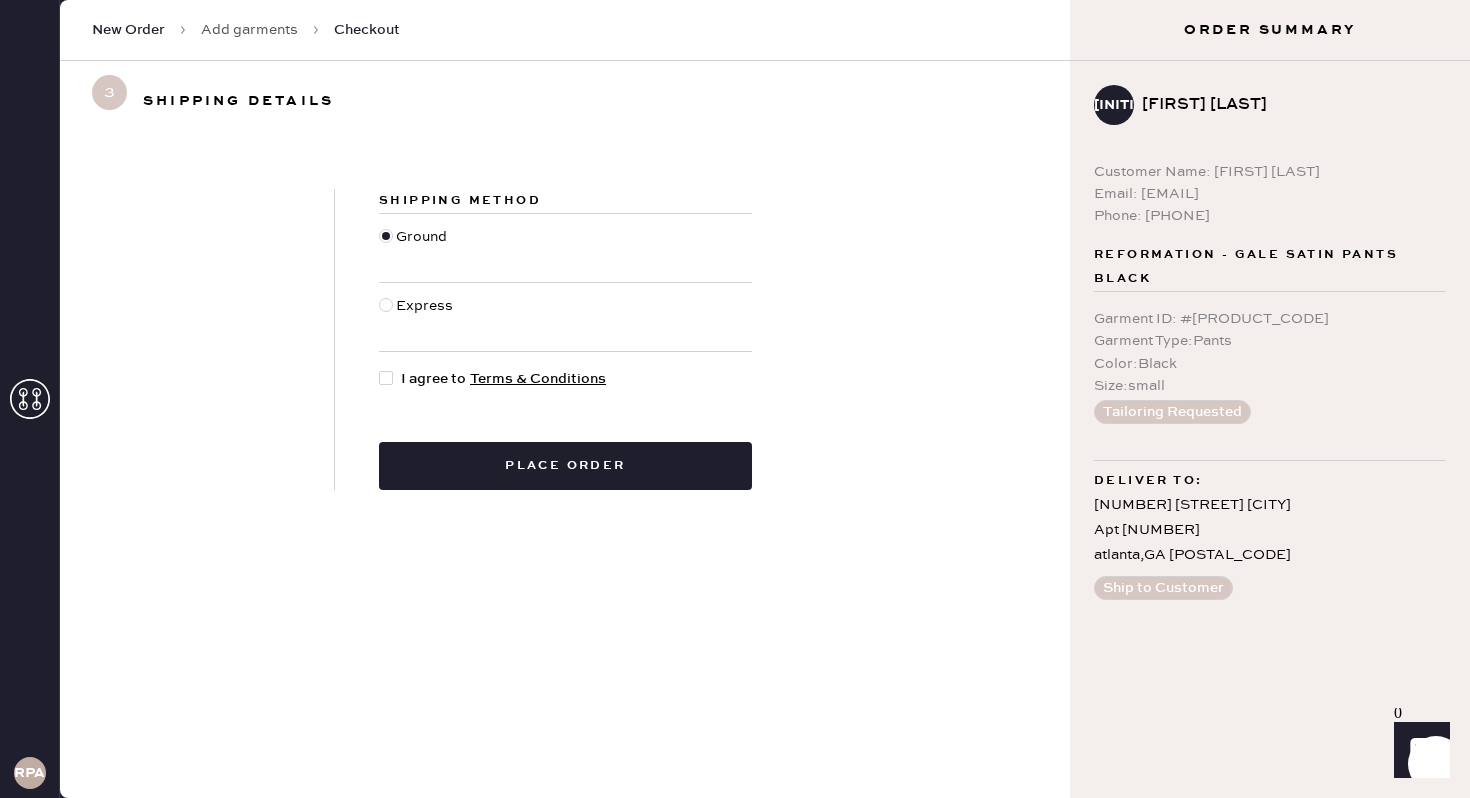 click on "Express" at bounding box center (427, 317) 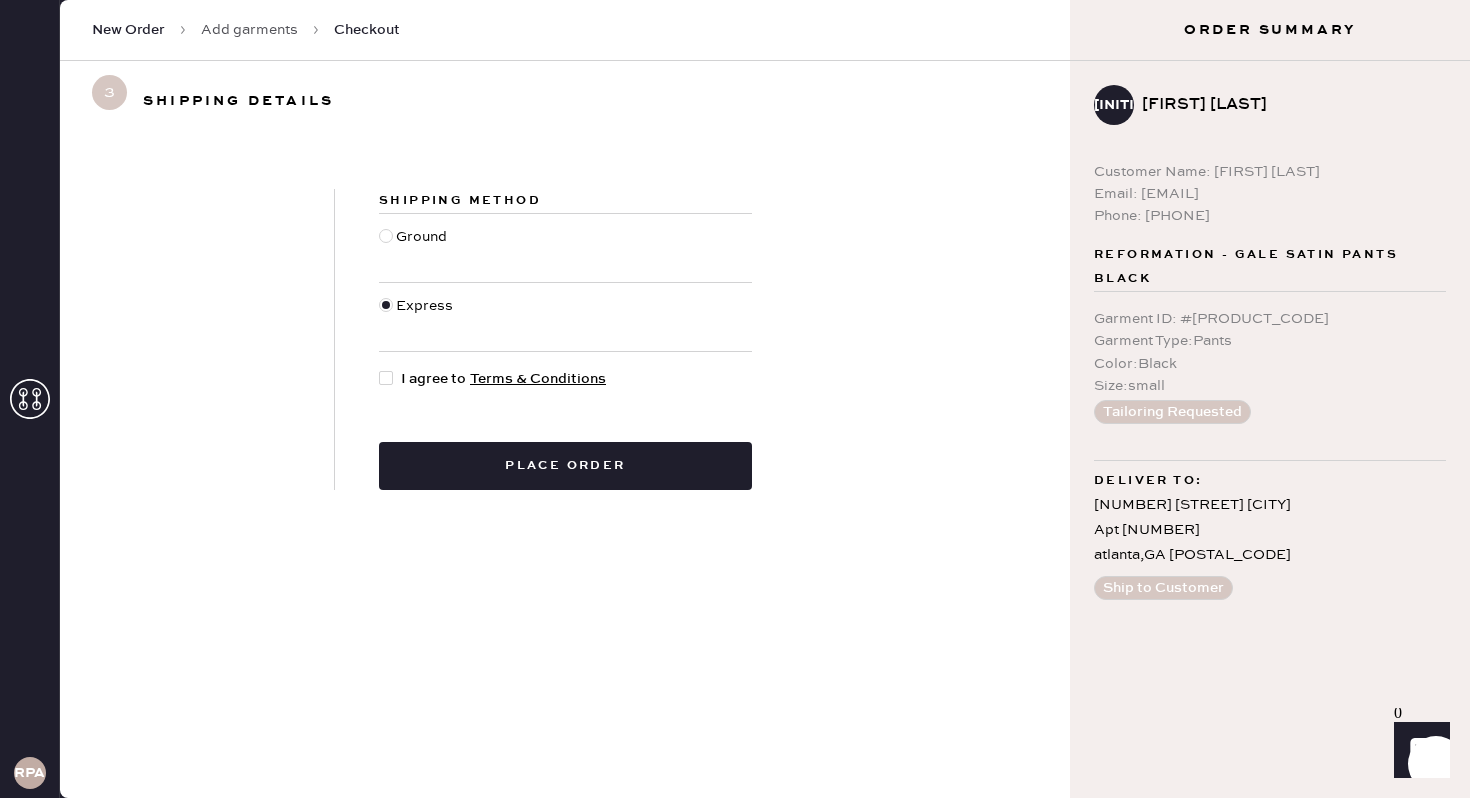 click at bounding box center [390, 379] 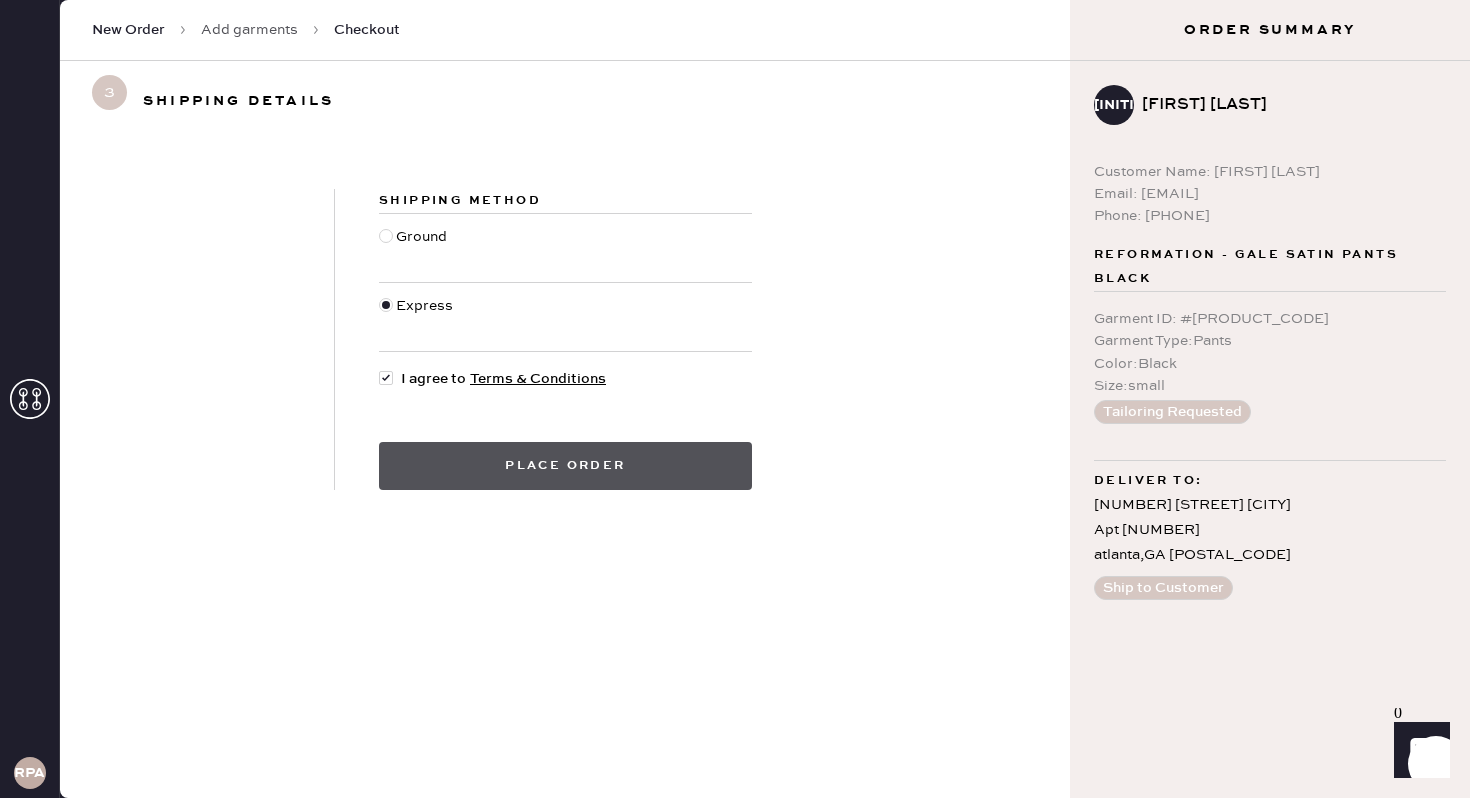 click on "Place order" at bounding box center (565, 466) 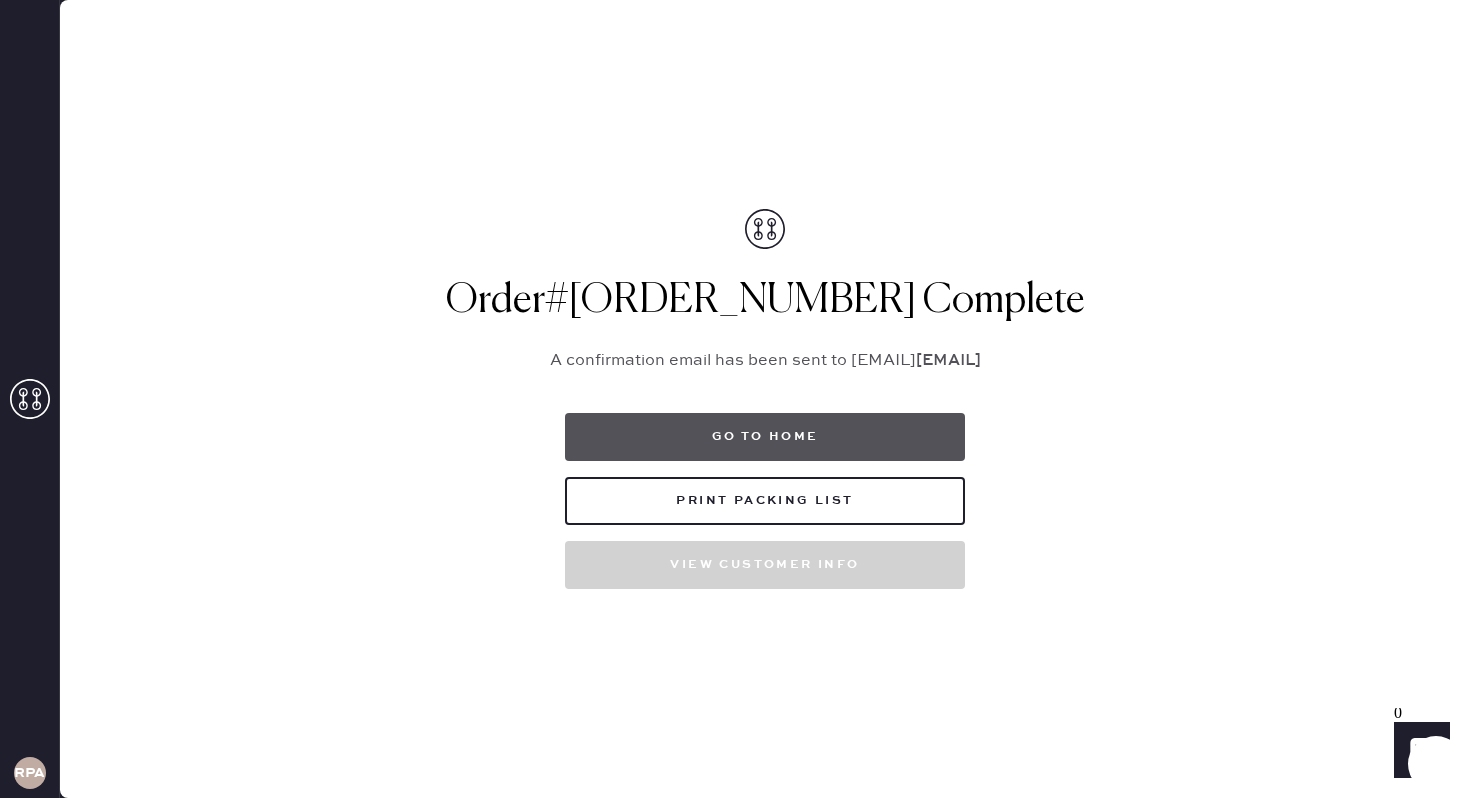 click on "Go to home" at bounding box center (765, 437) 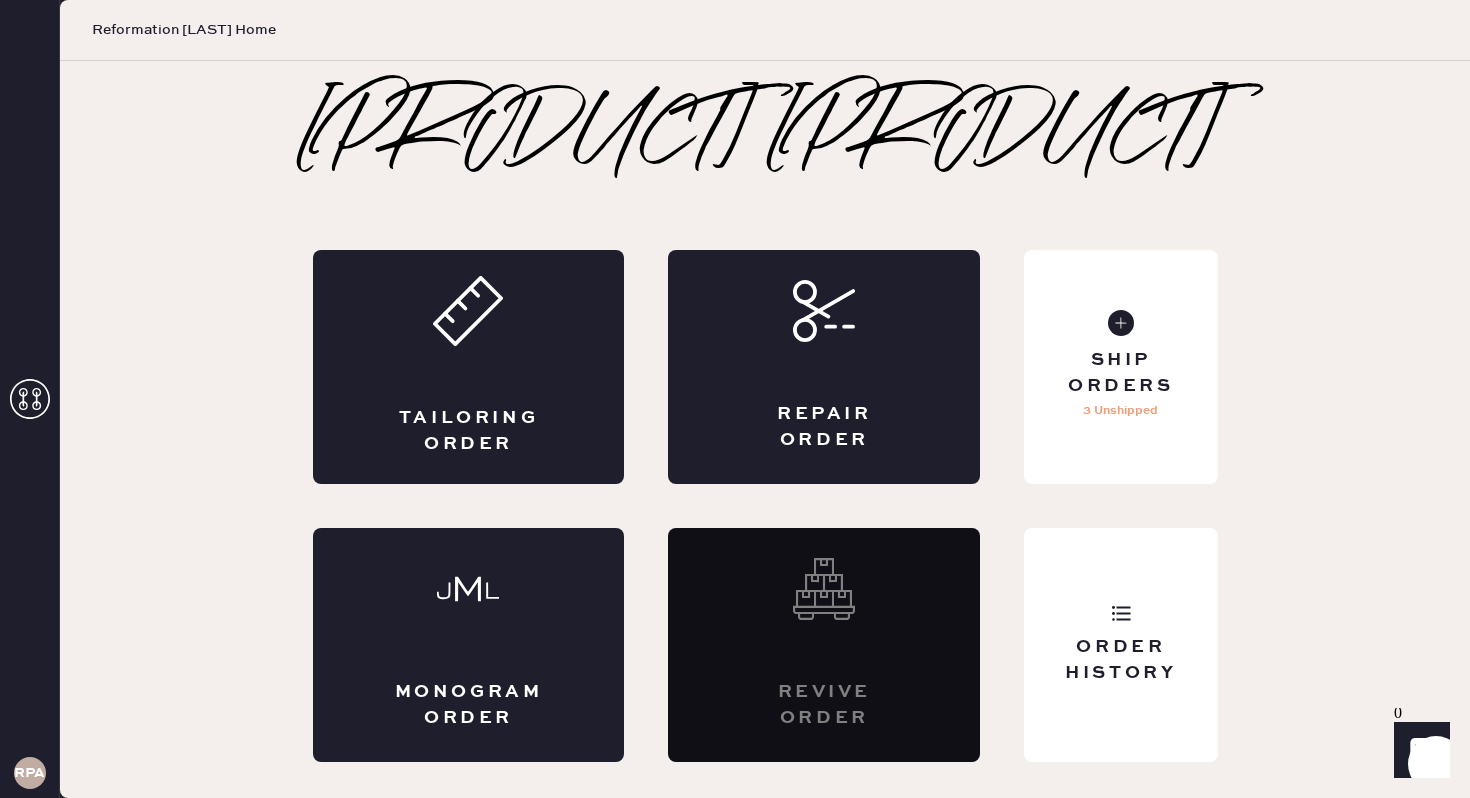 click on "[PRODUCT] [PRODUCT] Order Repair Order Monogram Order Revive order Order History Ship Orders 3 Unshipped" at bounding box center [765, 430] 